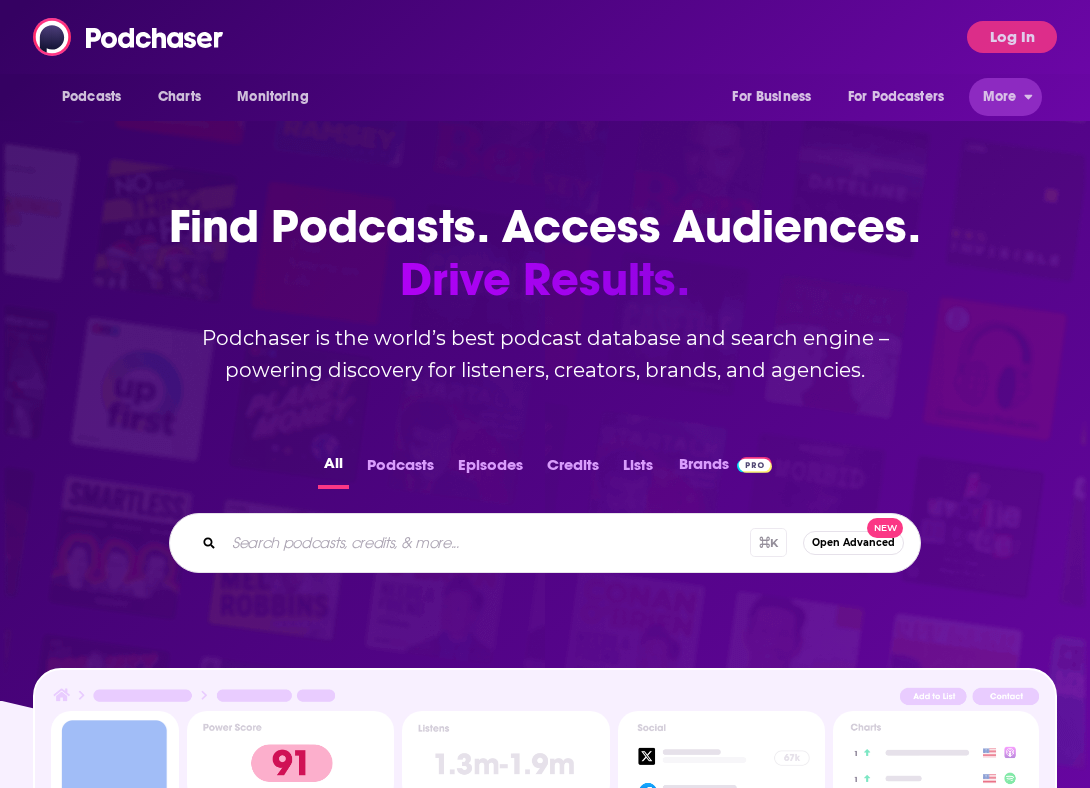 scroll, scrollTop: 0, scrollLeft: 0, axis: both 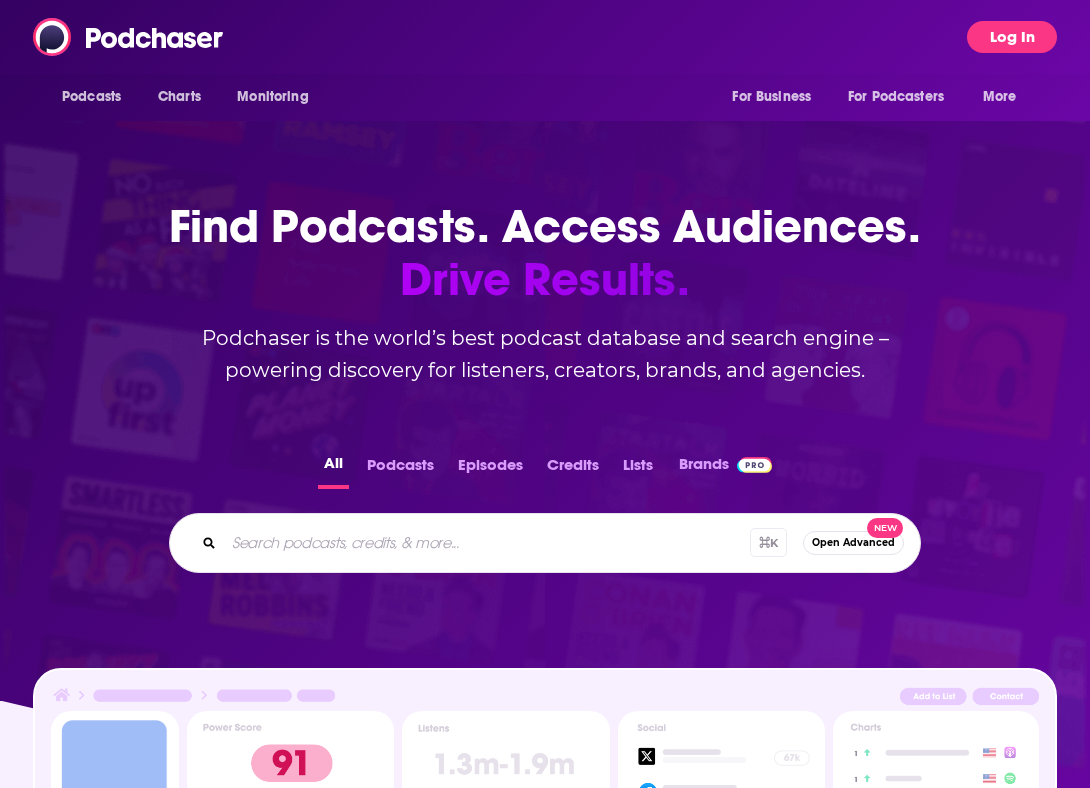 click on "Log In" at bounding box center [1012, 37] 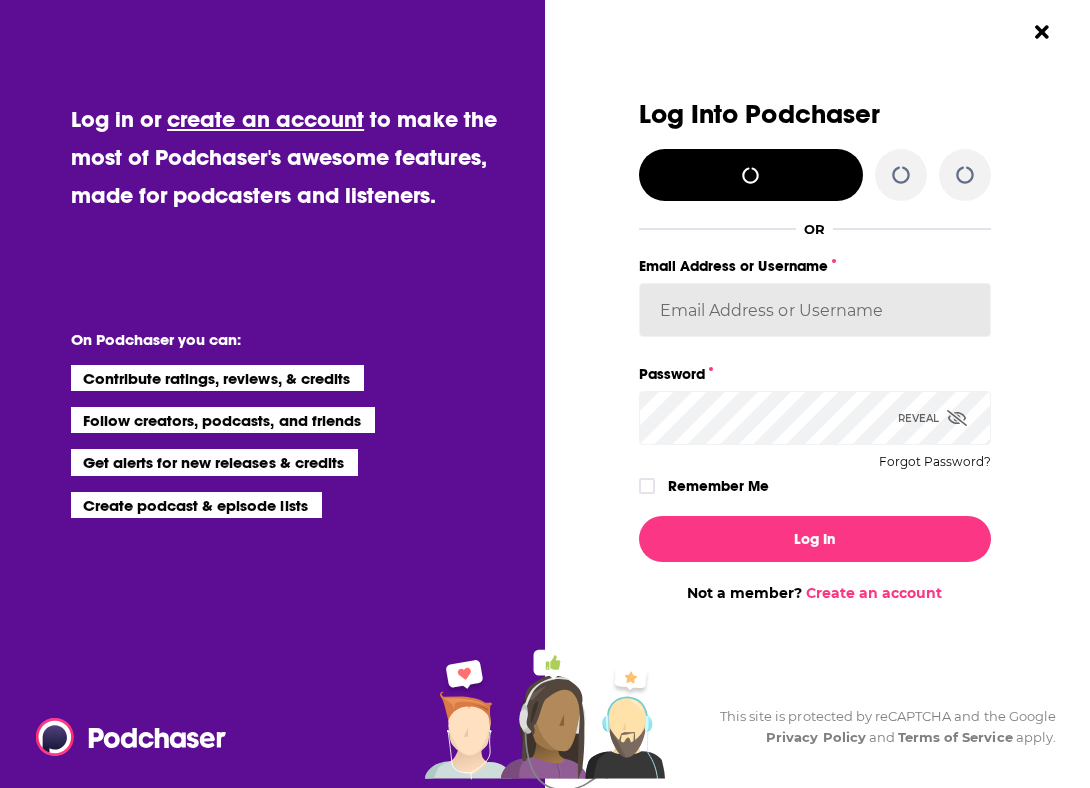type 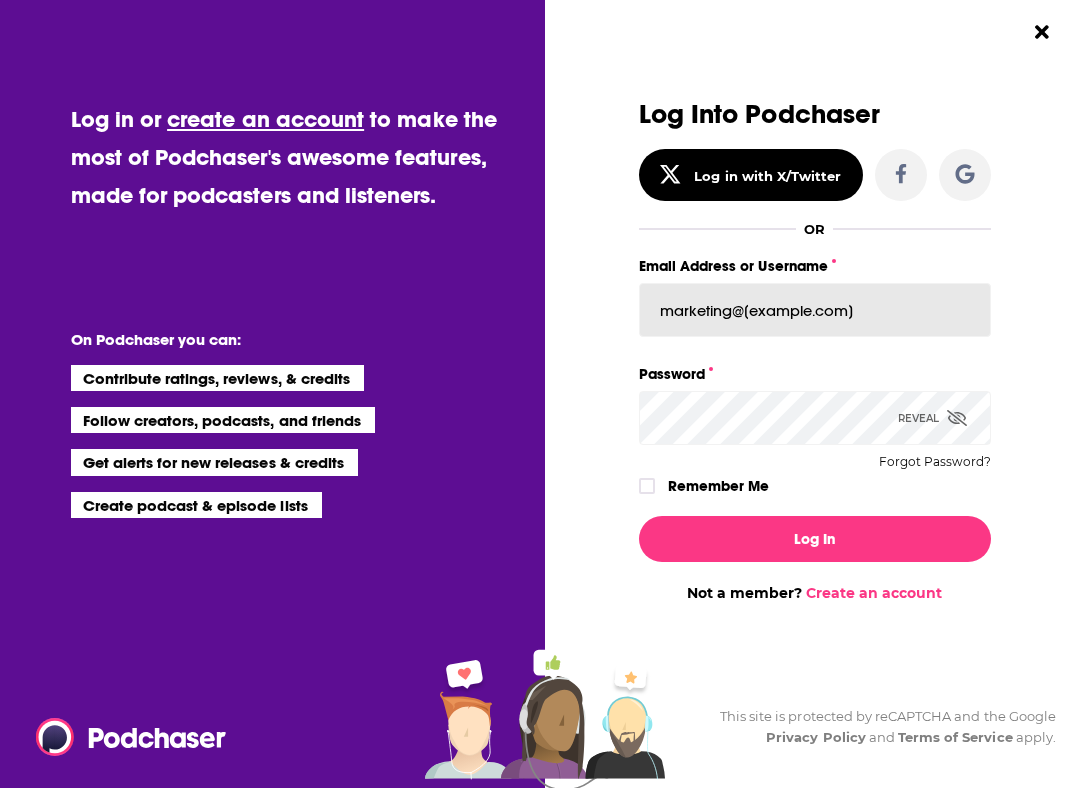click on "marketing@[example.com]" at bounding box center [815, 310] 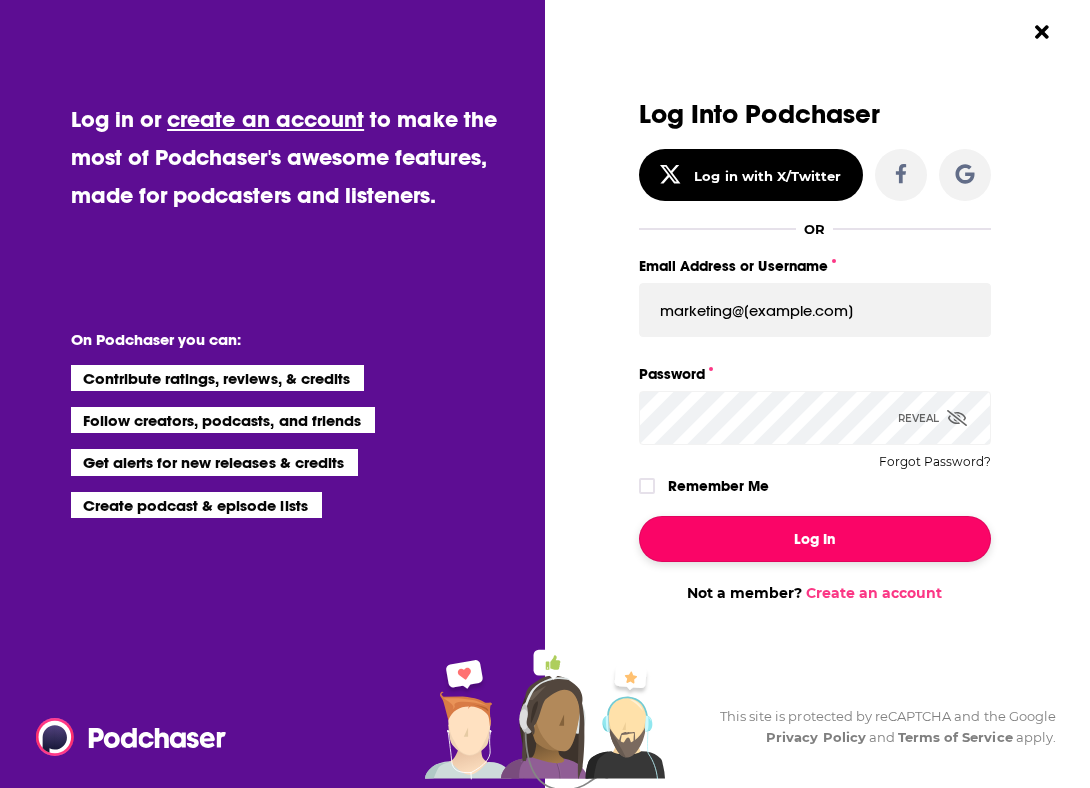 click on "Log In" at bounding box center [815, 539] 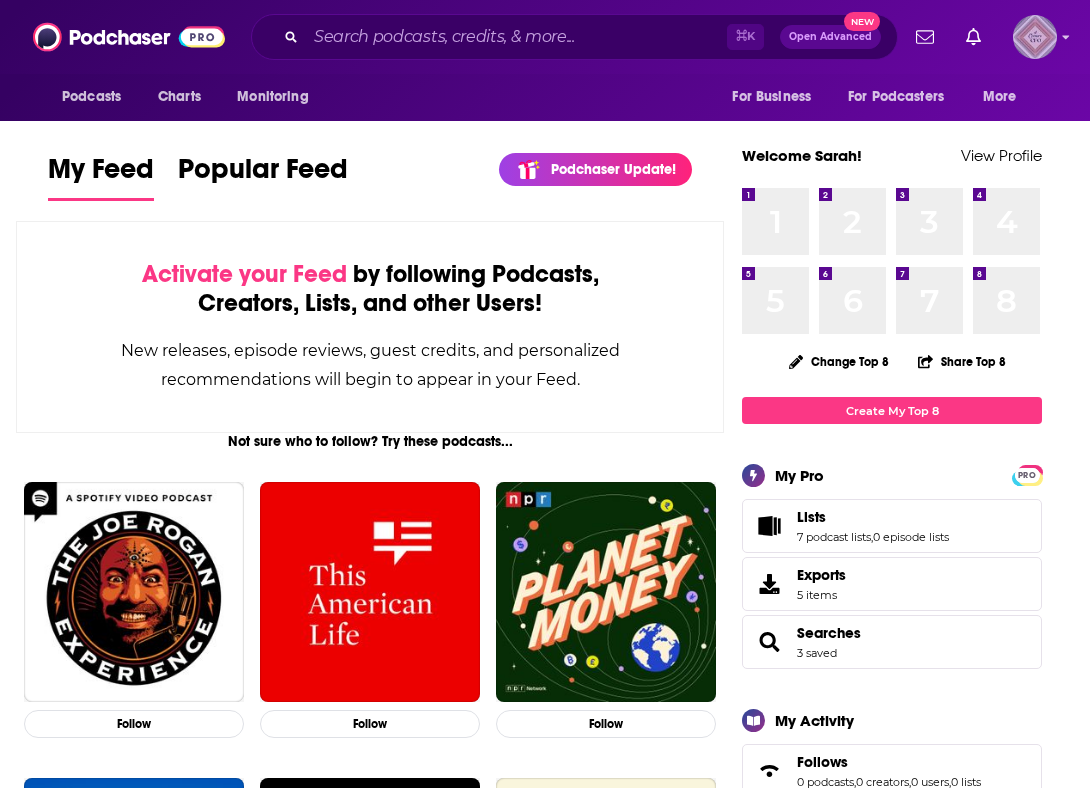 click at bounding box center [1035, 37] 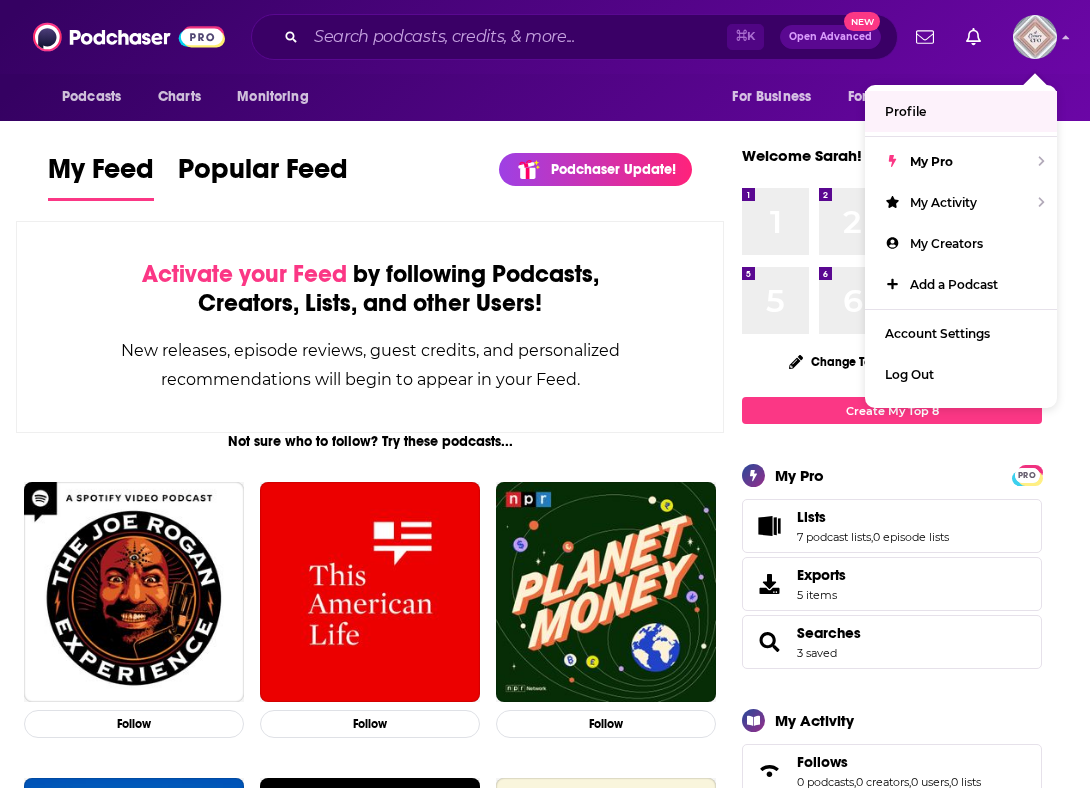 click on "Activate your Feed   by following Podcasts, Creators, Lists, and other Users! New releases, episode reviews, guest credits, and personalized recommendations will begin to appear in your Feed." at bounding box center (370, 327) 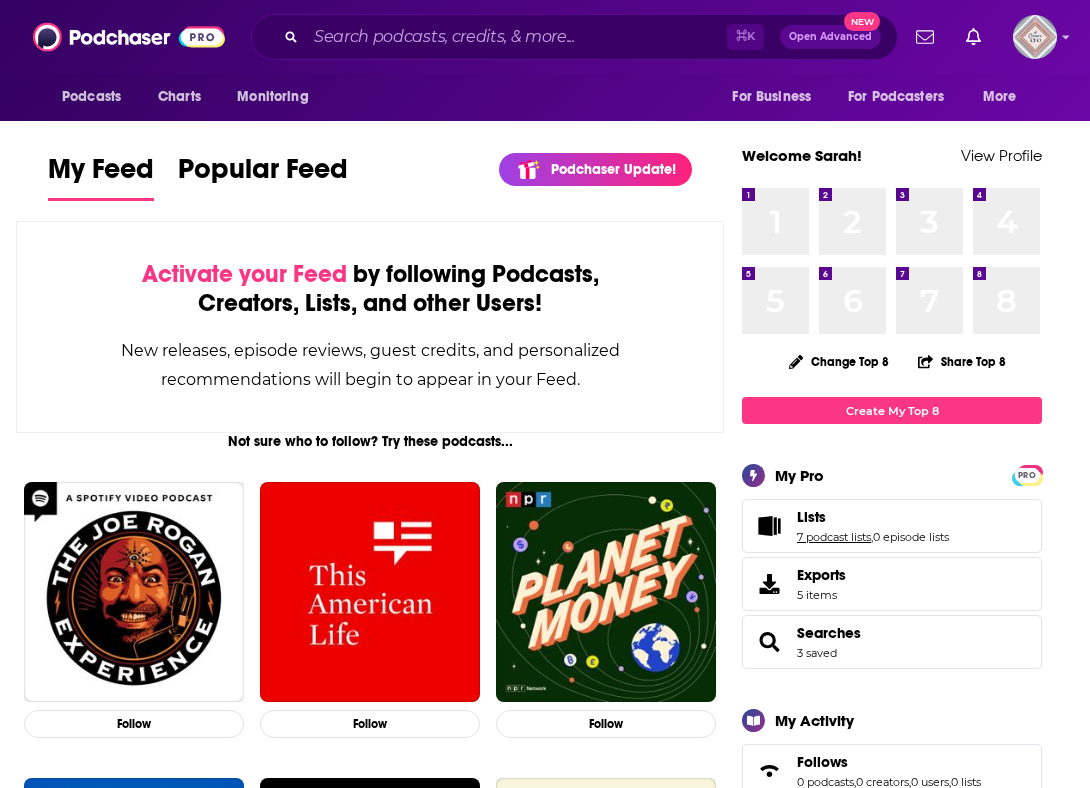 click on "7 podcast lists" at bounding box center [834, 537] 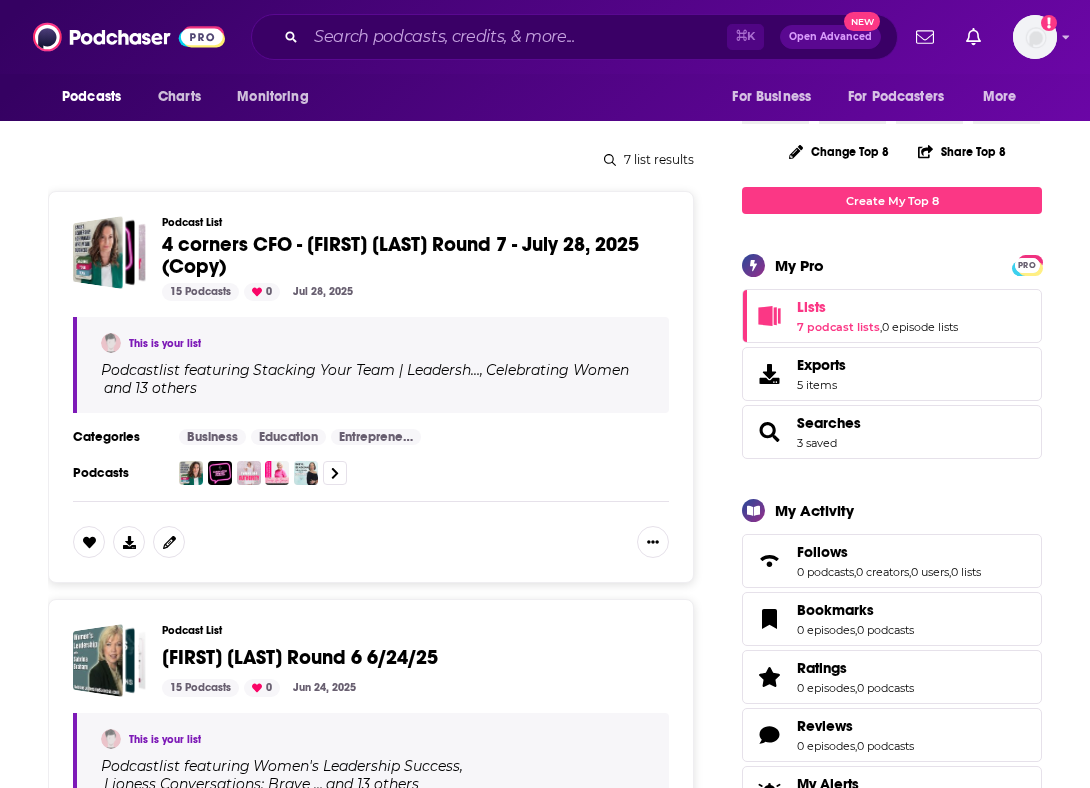 scroll, scrollTop: 233, scrollLeft: 0, axis: vertical 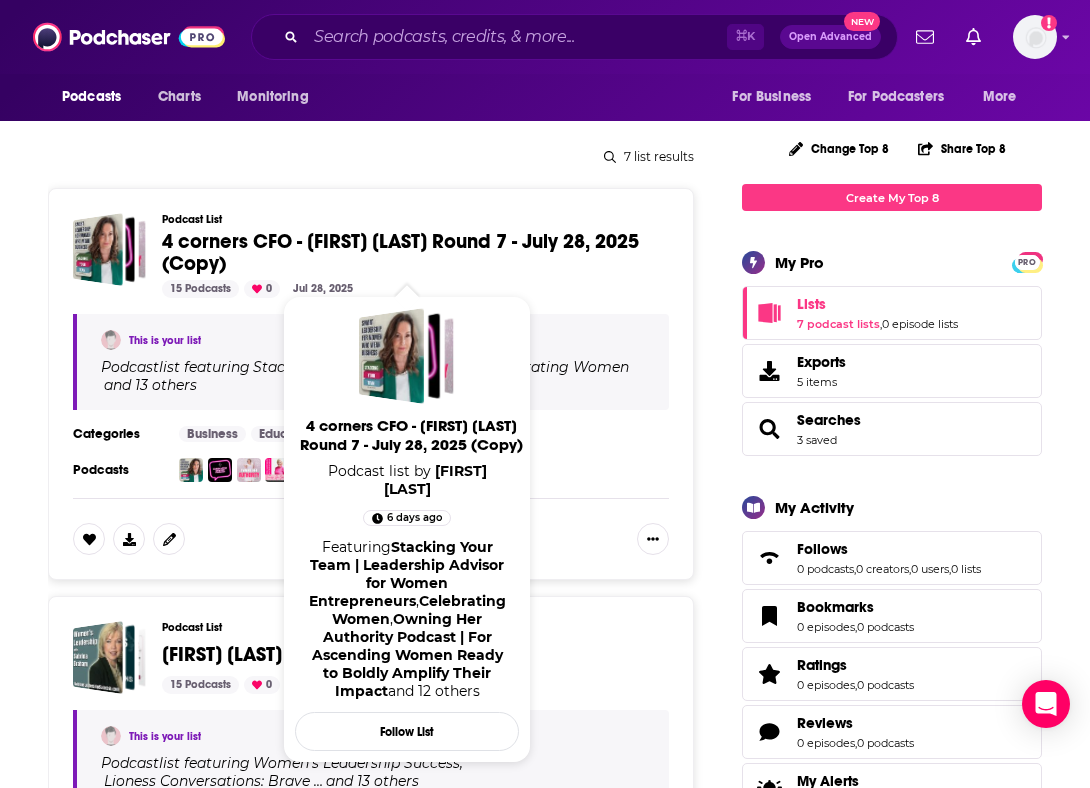 click on "4 corners CFO - [FIRST] [LAST] Round 7 - July 28, 2025 (Copy)" at bounding box center (400, 252) 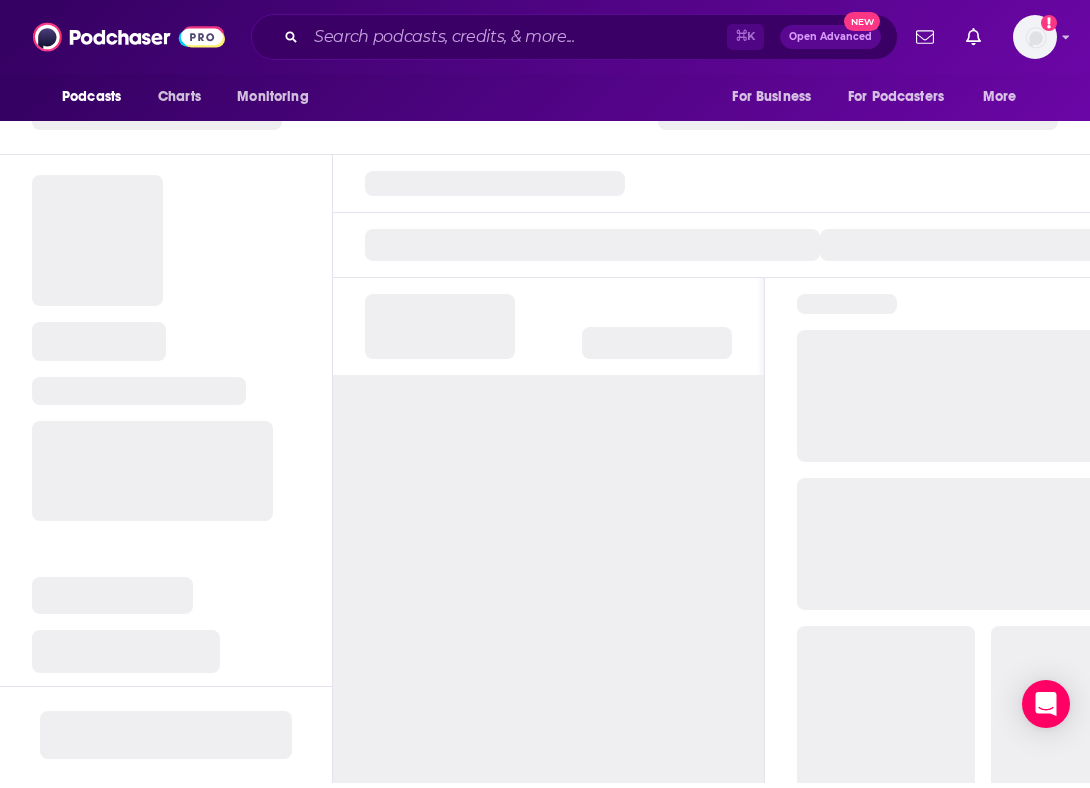 scroll, scrollTop: 0, scrollLeft: 0, axis: both 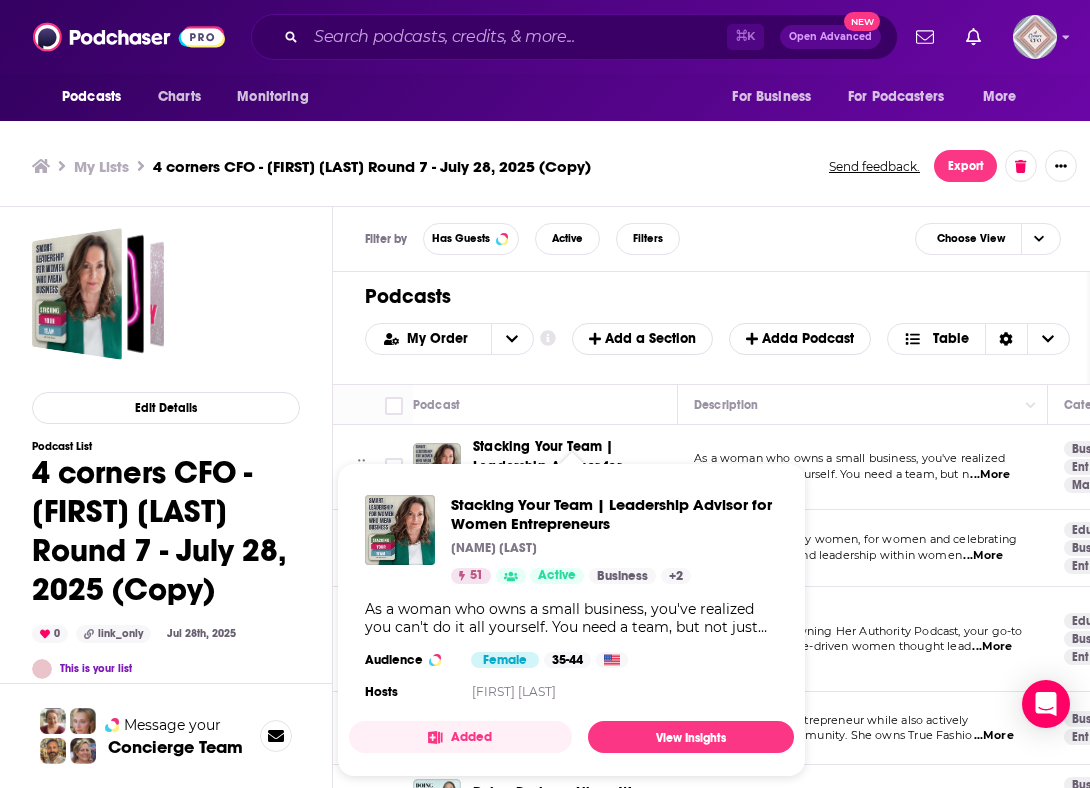 drag, startPoint x: 625, startPoint y: 479, endPoint x: 612, endPoint y: 494, distance: 19.849434 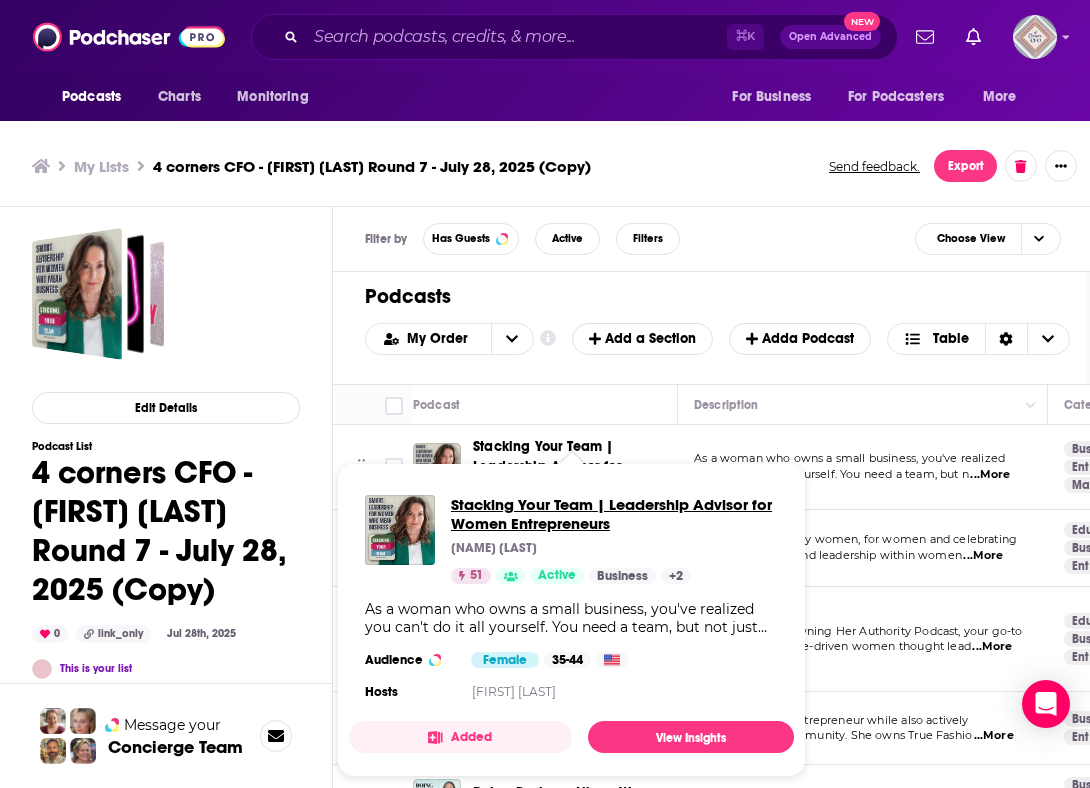 click on "Stacking Your Team | Leadership Advisor for Women Entrepreneurs" at bounding box center (614, 514) 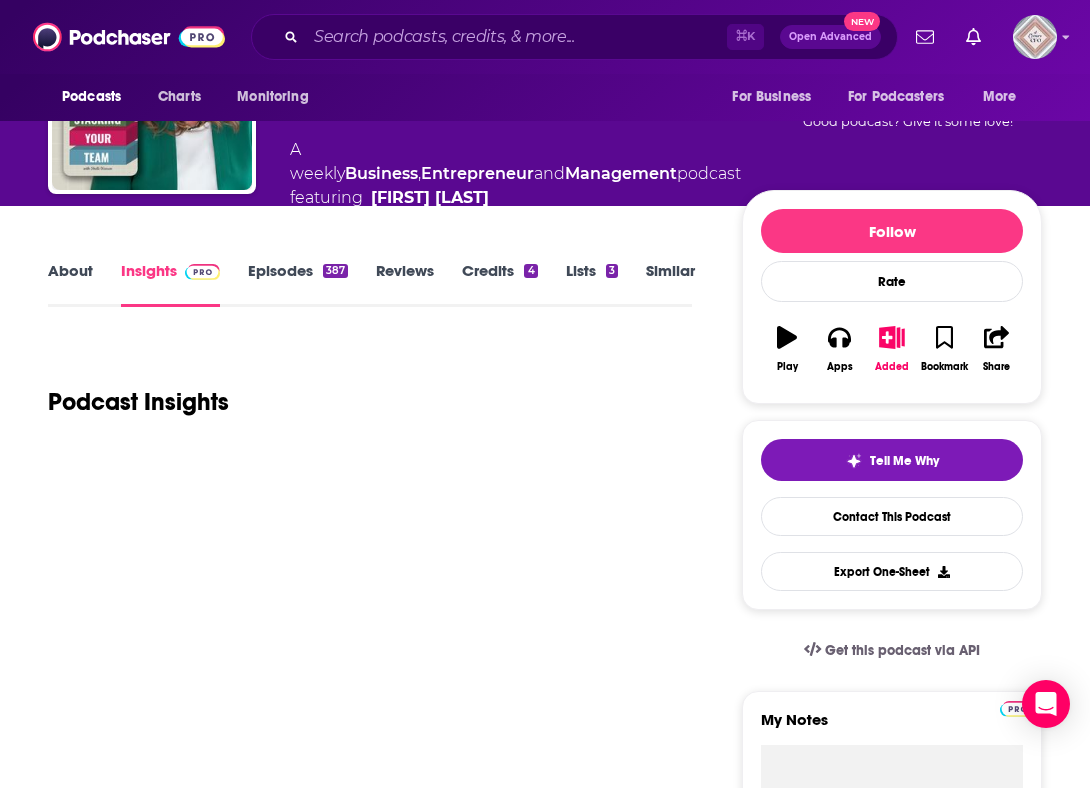 scroll, scrollTop: 0, scrollLeft: 0, axis: both 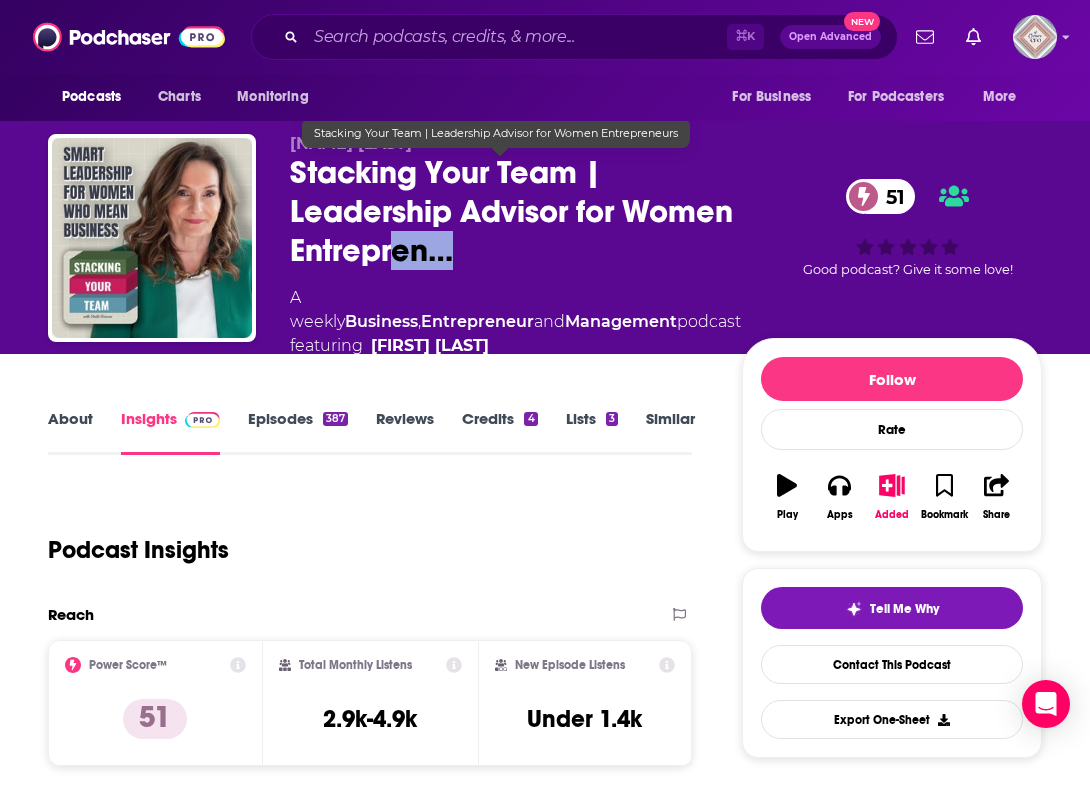 drag, startPoint x: 564, startPoint y: 257, endPoint x: 493, endPoint y: 235, distance: 74.330345 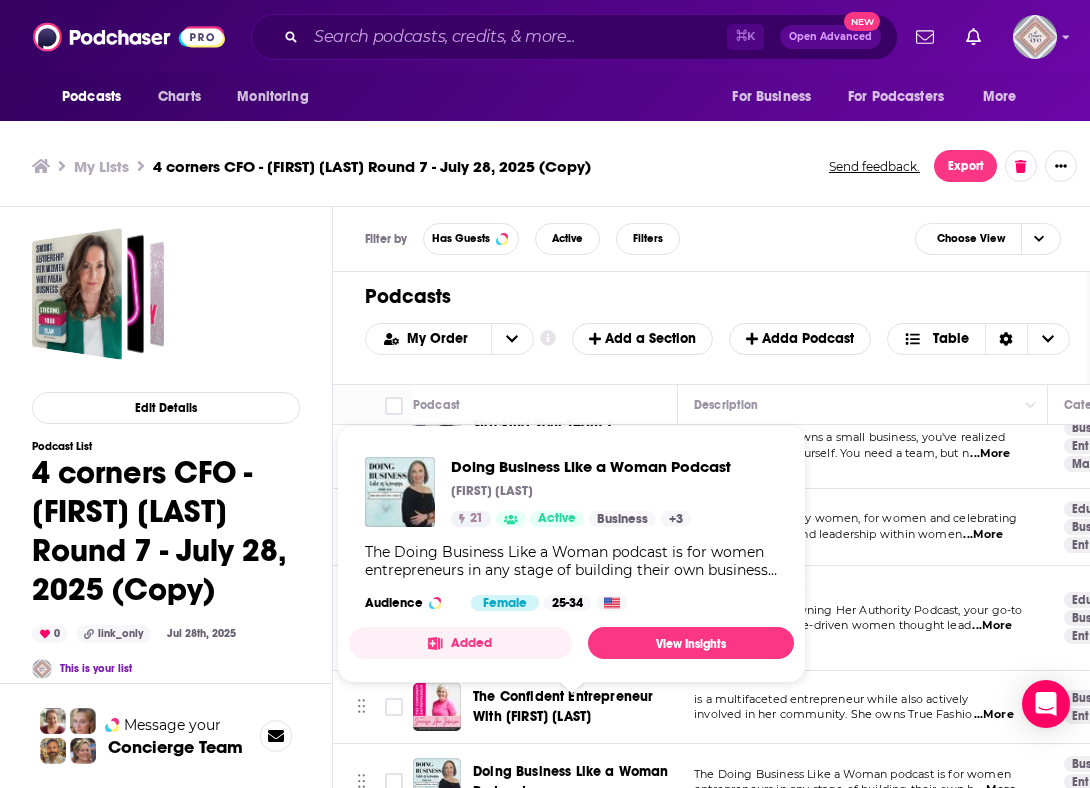 scroll, scrollTop: 0, scrollLeft: 0, axis: both 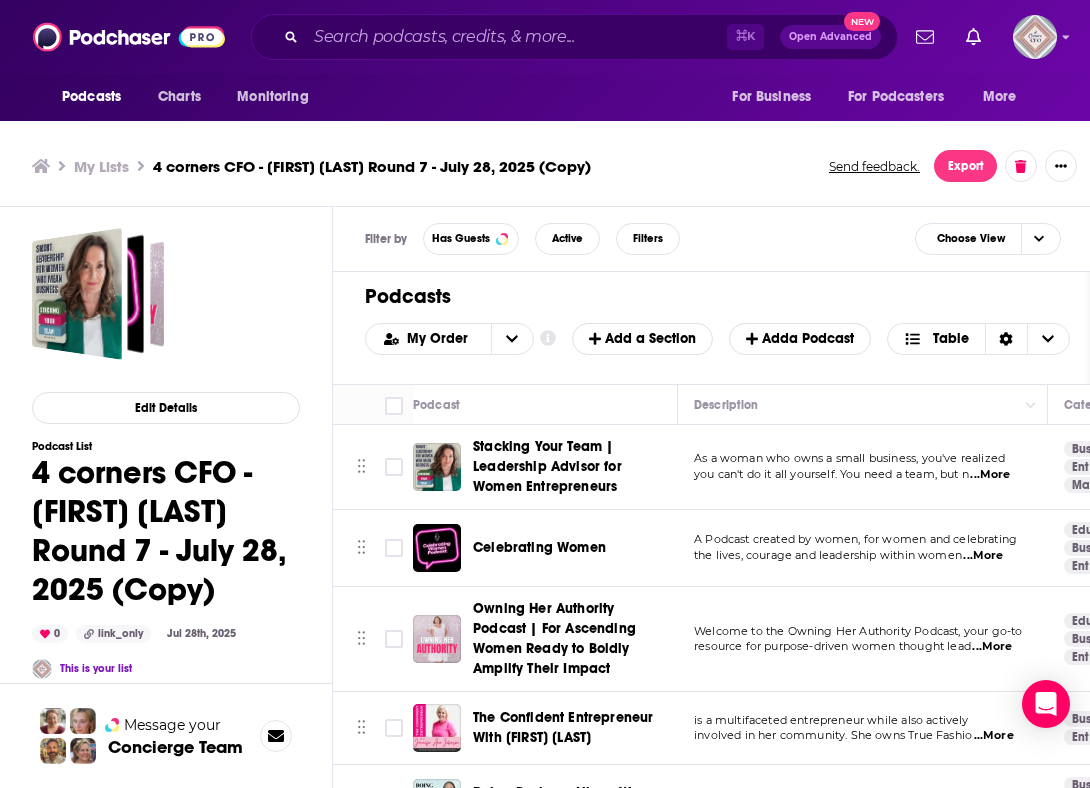 click on "...More" at bounding box center [990, 475] 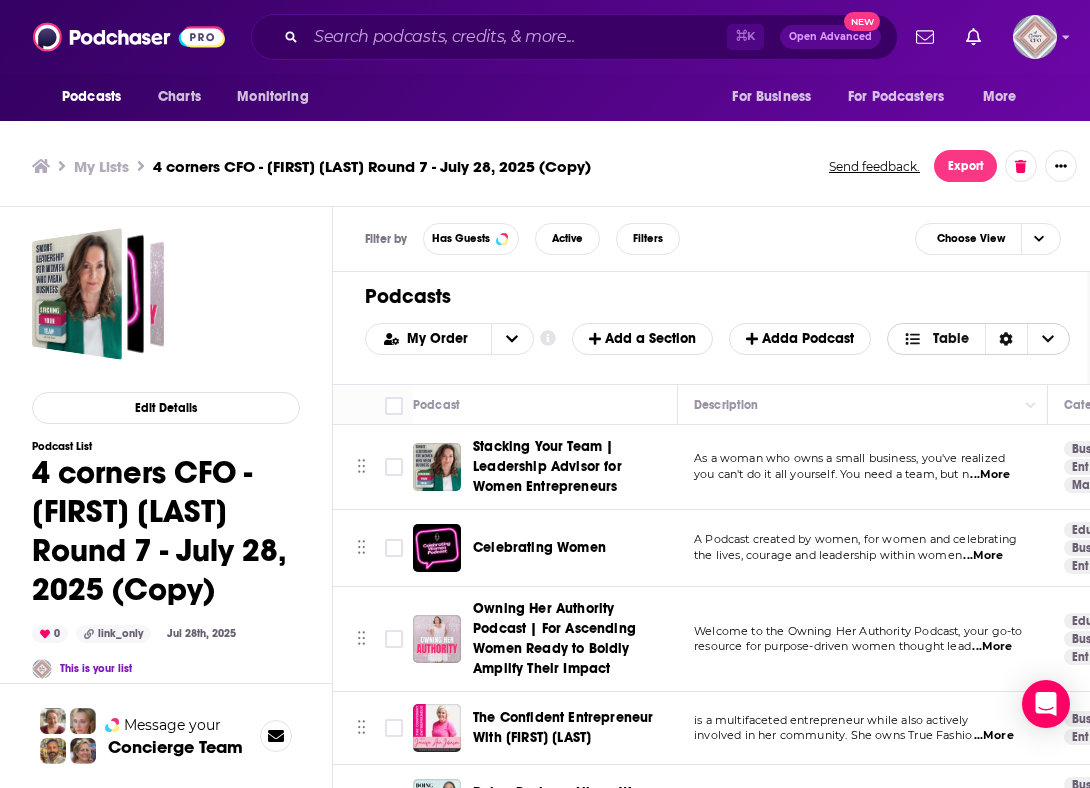 click on "Table" at bounding box center (951, 339) 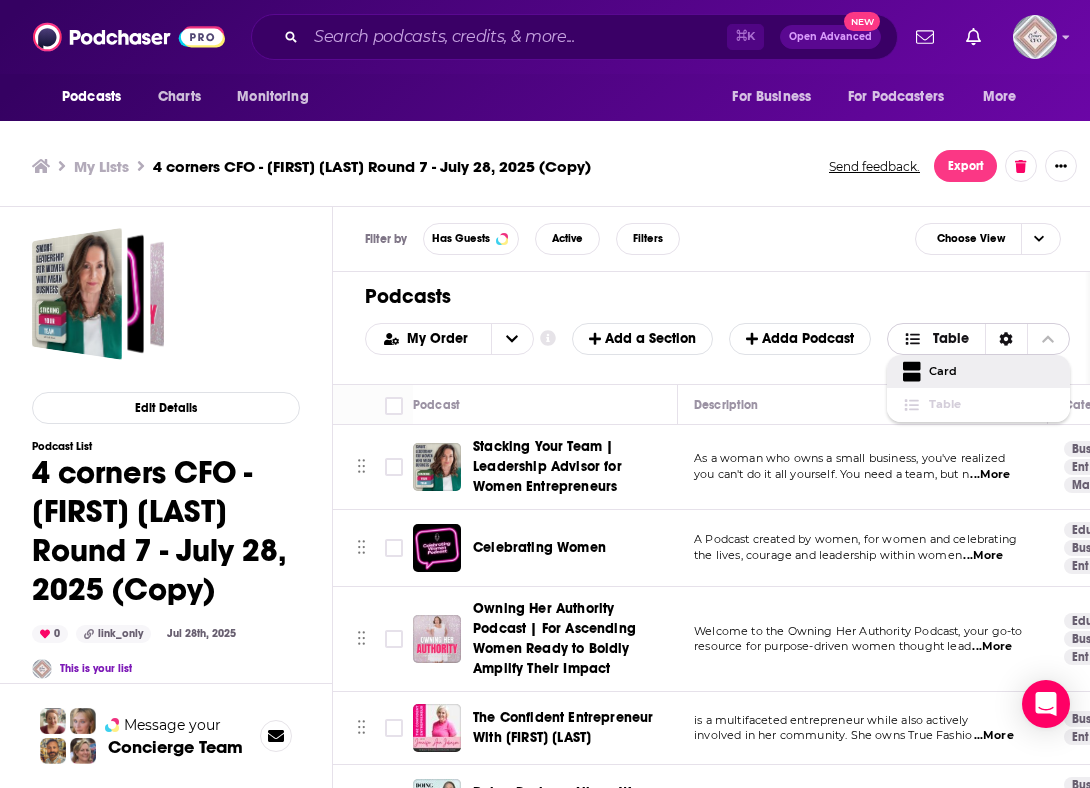 click on "Card" at bounding box center [991, 371] 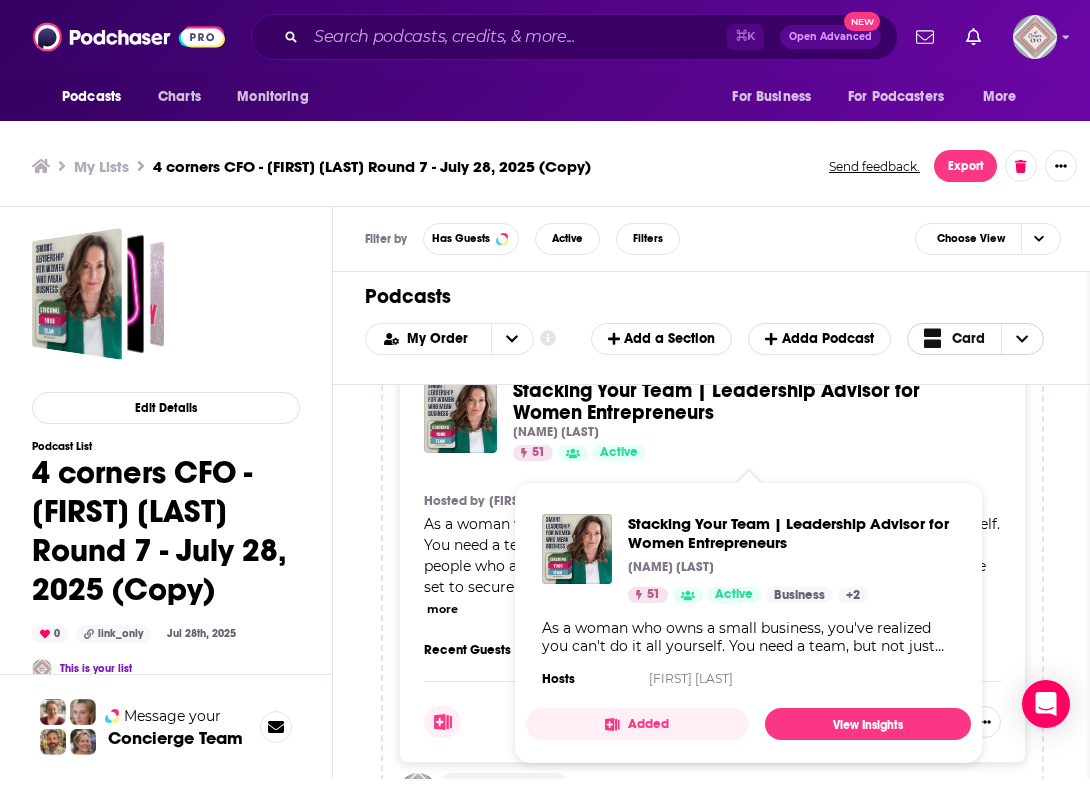 scroll, scrollTop: 0, scrollLeft: 0, axis: both 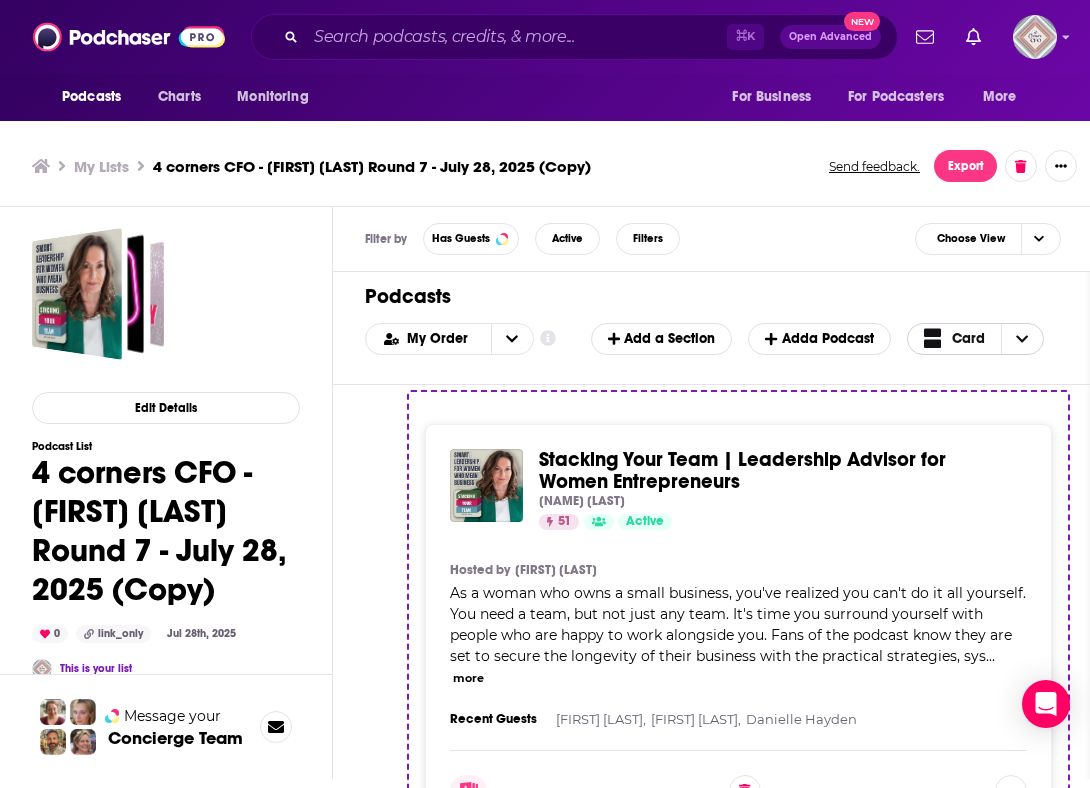 drag, startPoint x: 425, startPoint y: 596, endPoint x: 453, endPoint y: 597, distance: 28.01785 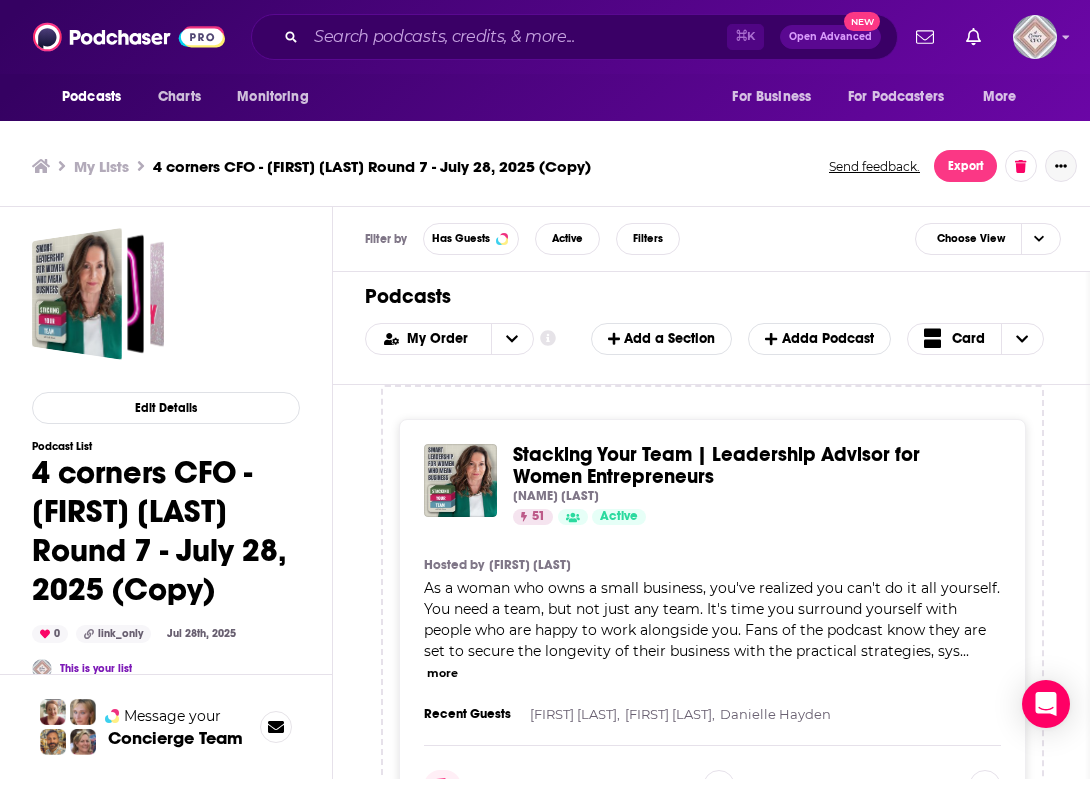 click 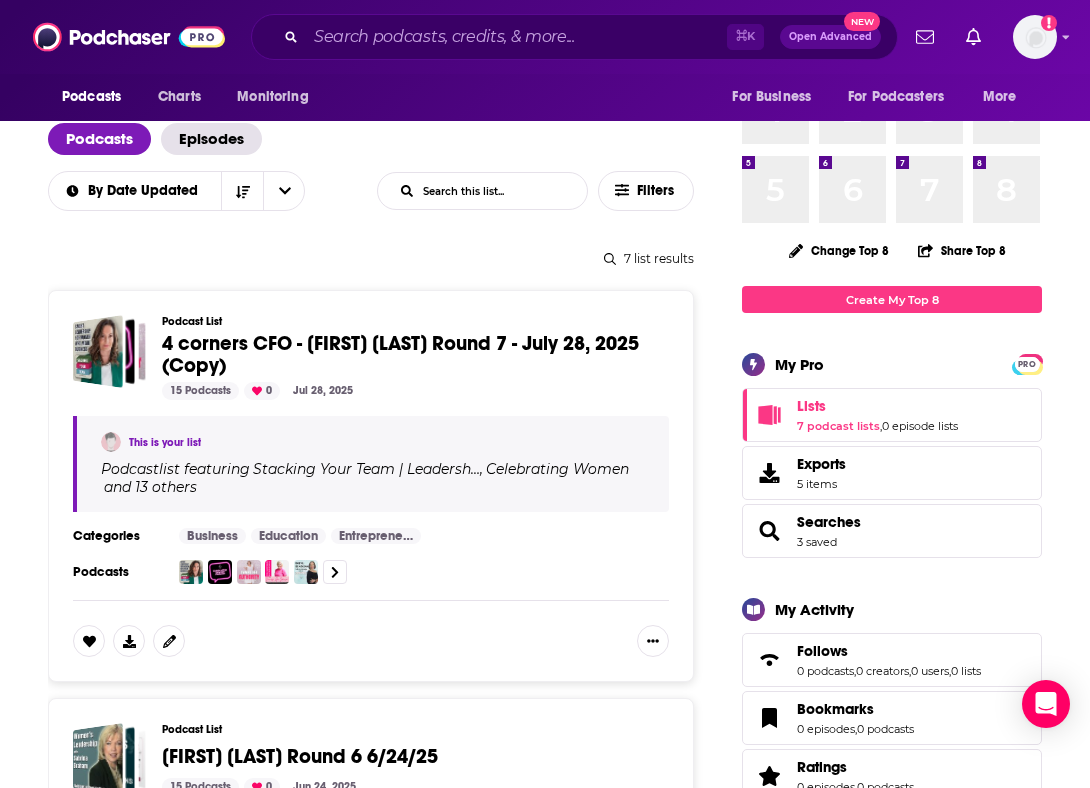 scroll, scrollTop: 157, scrollLeft: 0, axis: vertical 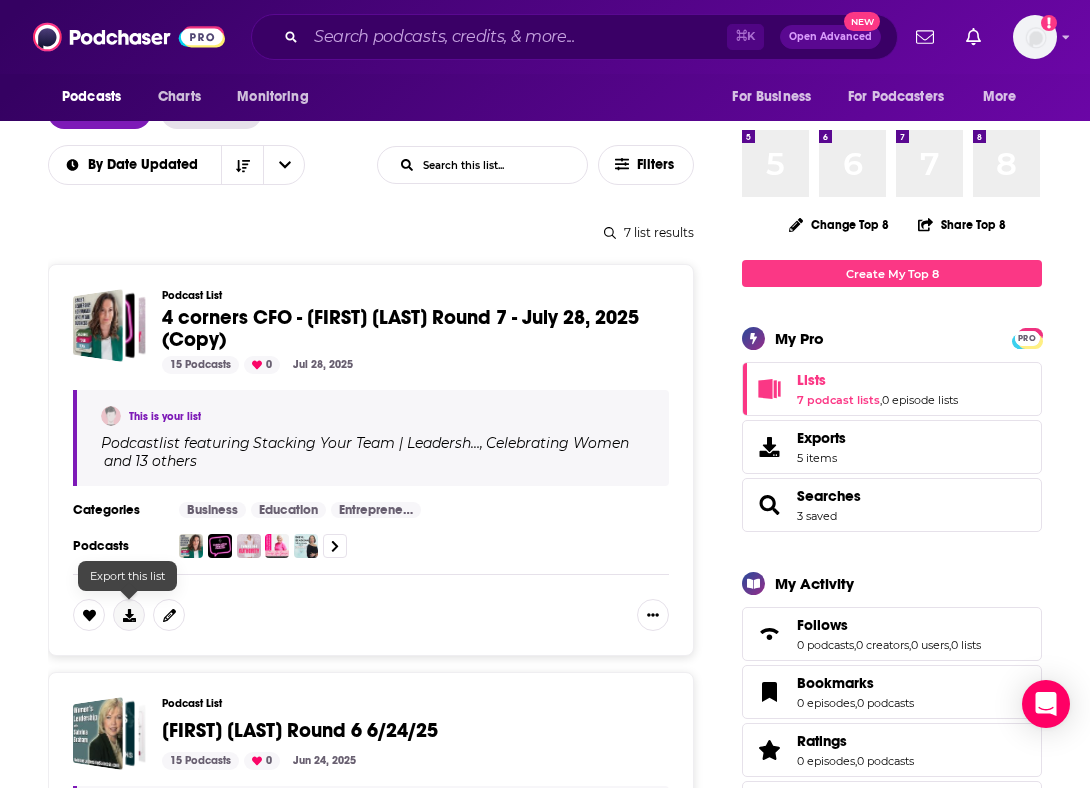 click 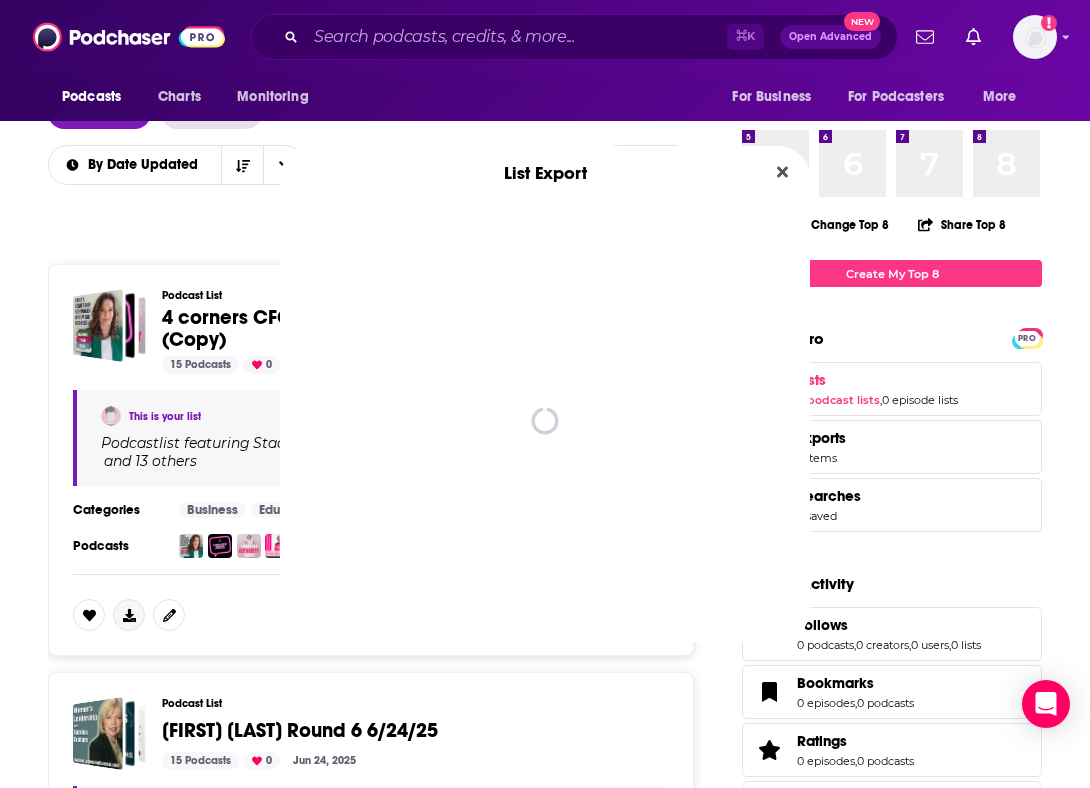 scroll, scrollTop: 0, scrollLeft: 0, axis: both 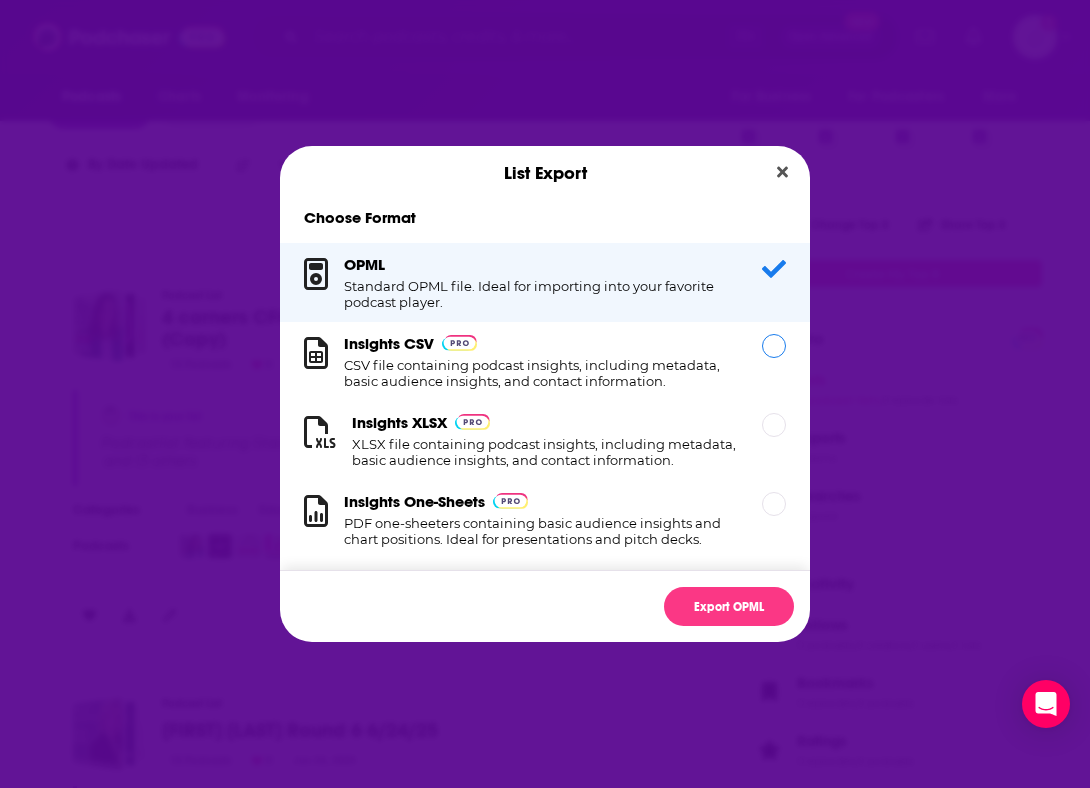 click on "CSV file containing podcast insights, including metadata, basic audience insights, and contact information." at bounding box center [541, 373] 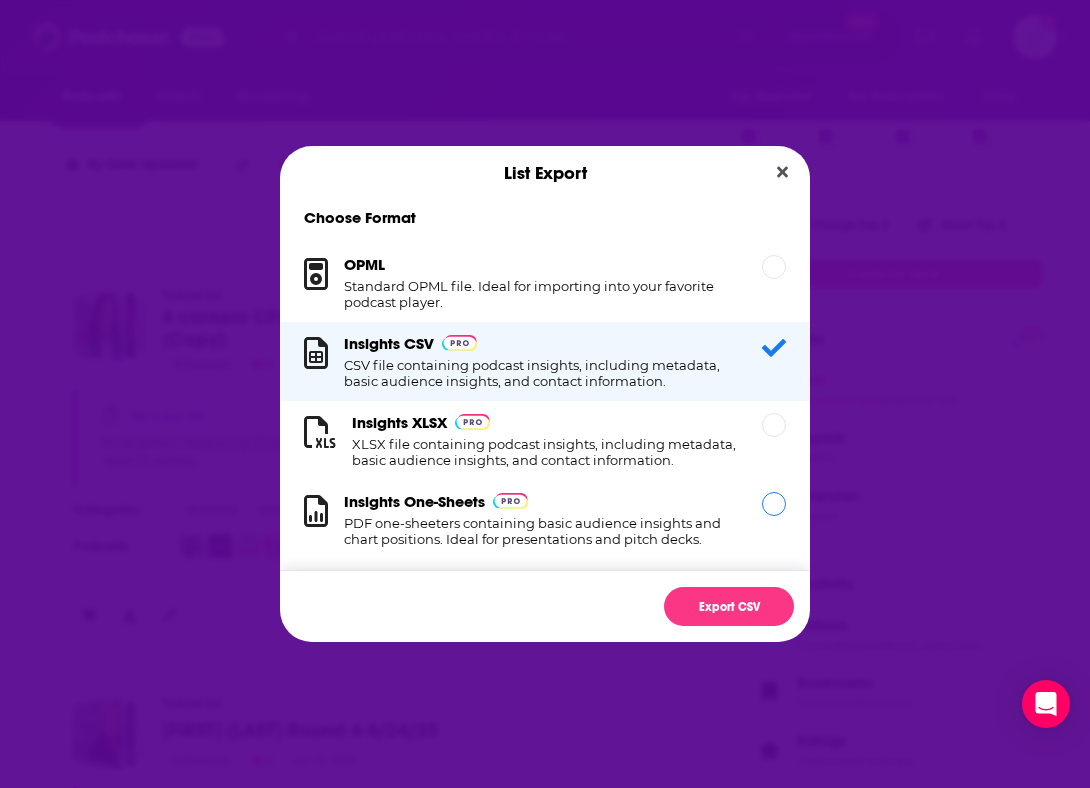 scroll, scrollTop: 20, scrollLeft: 0, axis: vertical 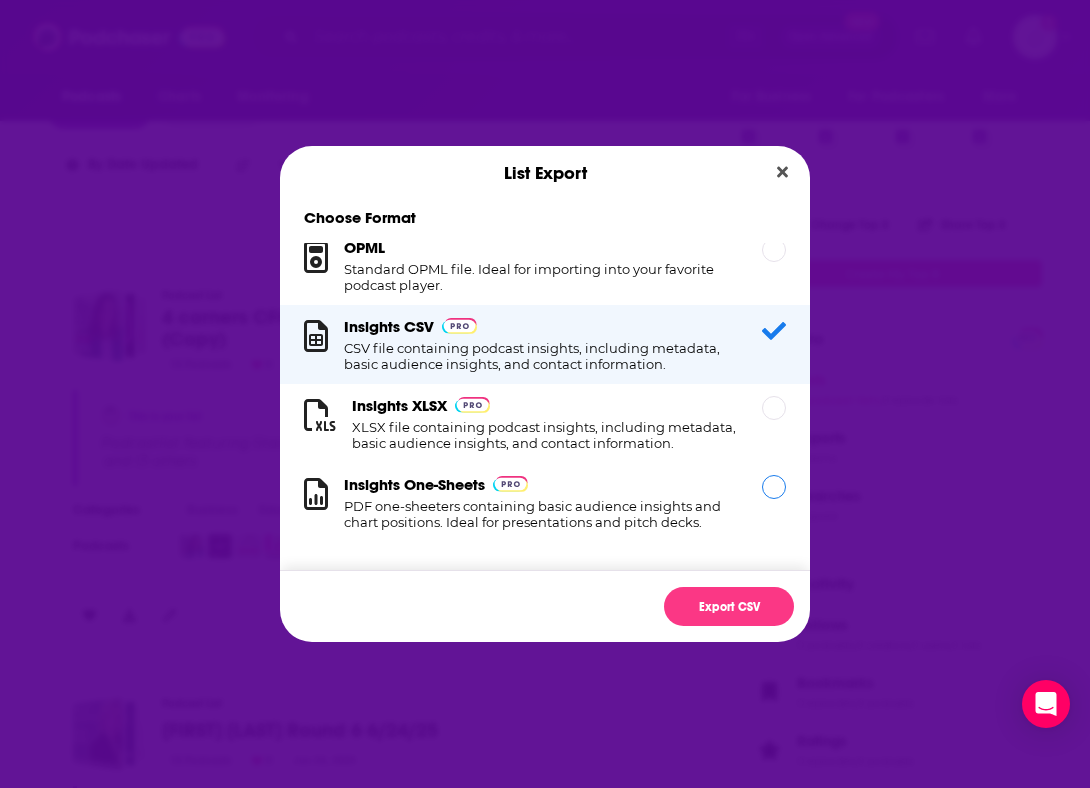 click on "PDF one-sheeters containing basic audience insights and chart positions. Ideal for presentations and pitch decks." at bounding box center [541, 514] 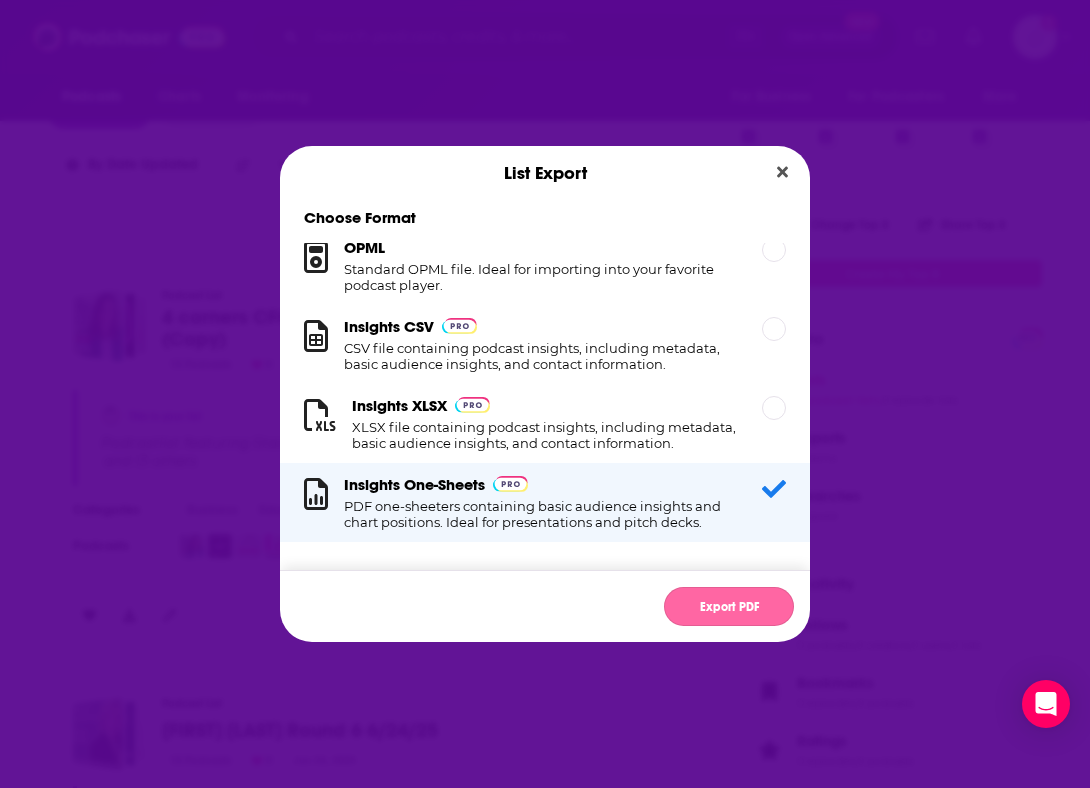 click on "Export PDF" at bounding box center [729, 606] 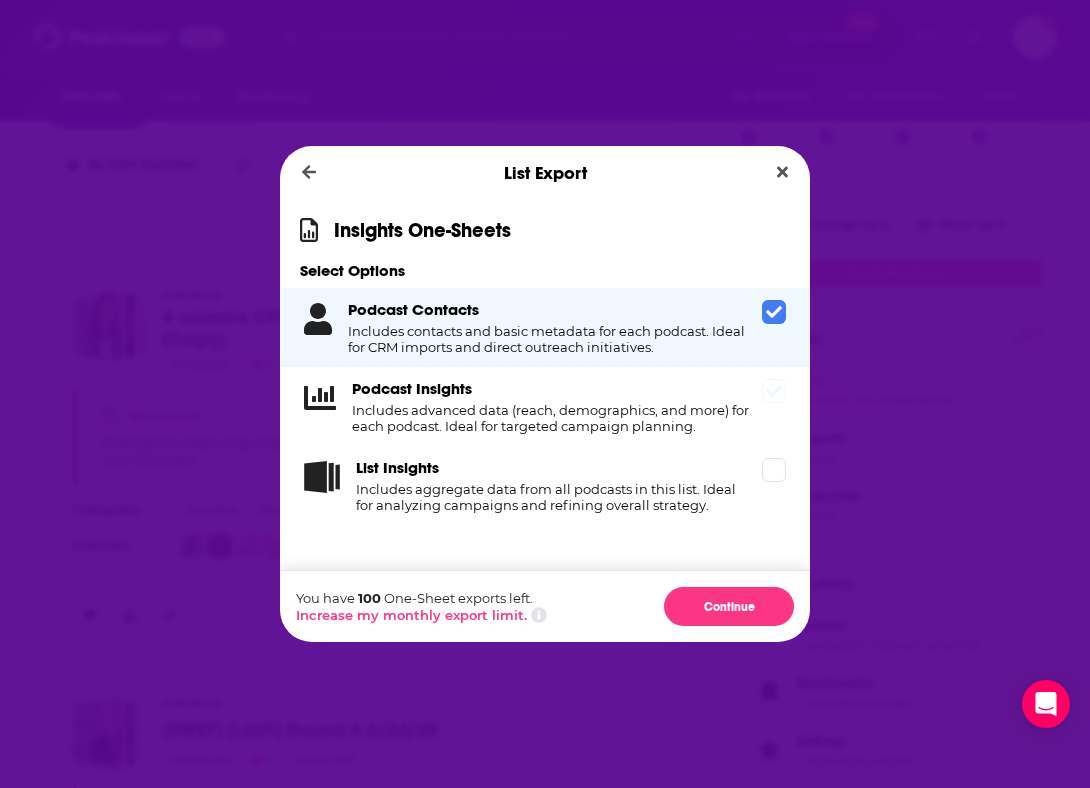 click on "Includes advanced data (reach, demographics, and more) for each podcast. Ideal for targeted campaign planning." at bounding box center (553, 418) 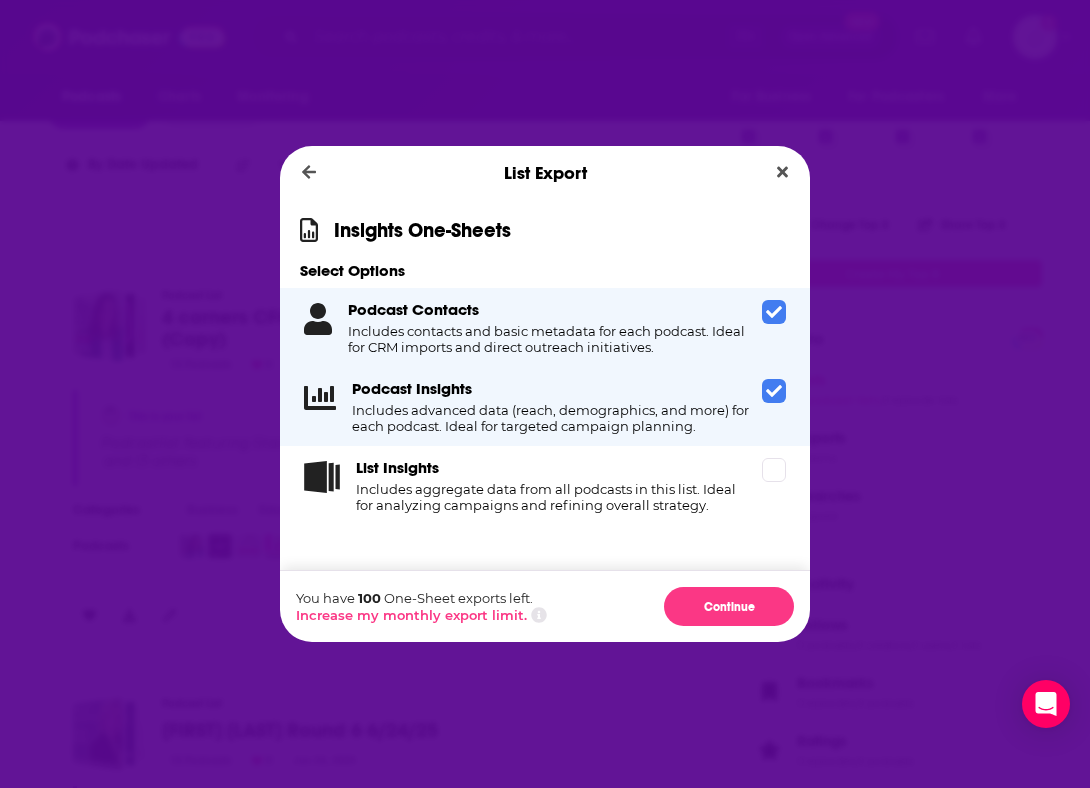 click on "Includes advanced data (reach, demographics, and more) for each podcast. Ideal for targeted campaign planning." at bounding box center (553, 418) 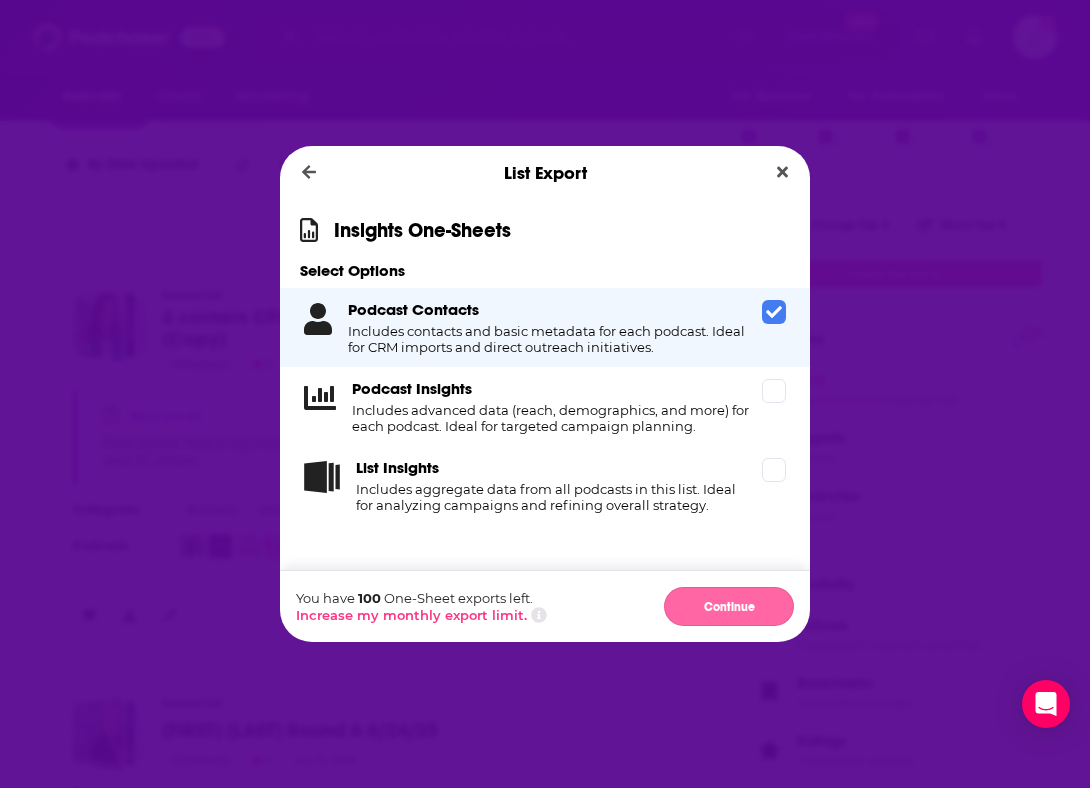 click on "Continue" at bounding box center [729, 606] 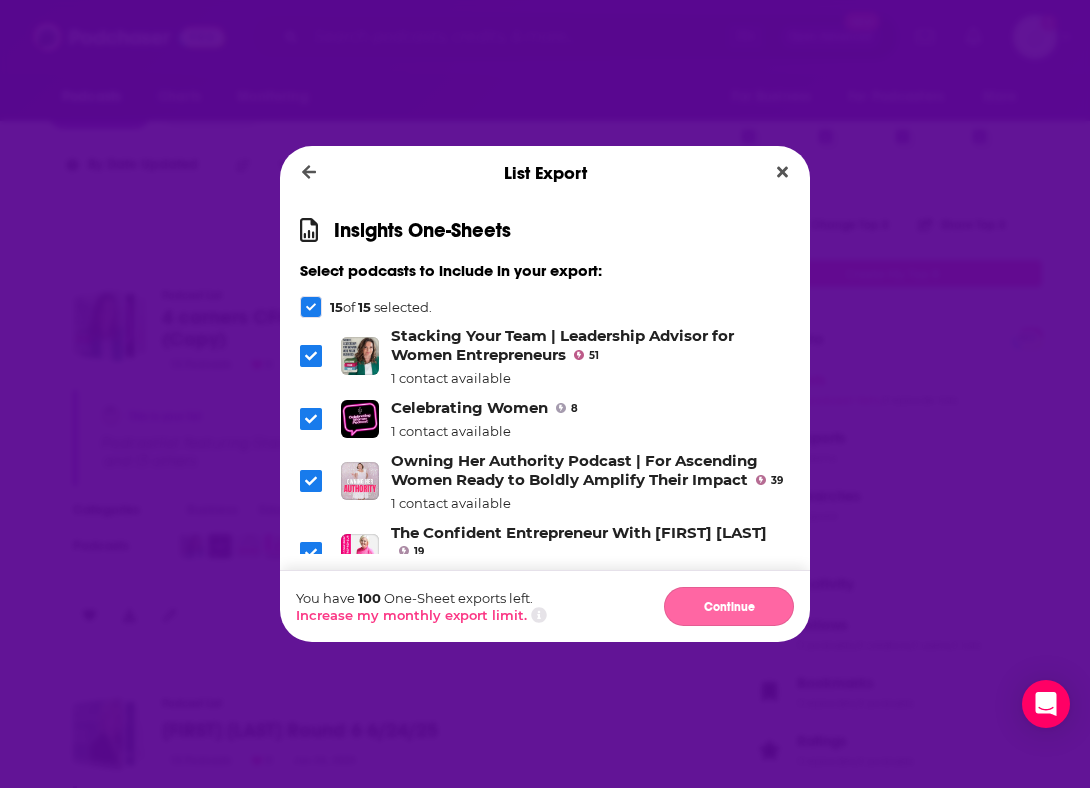 click on "Continue" at bounding box center (729, 606) 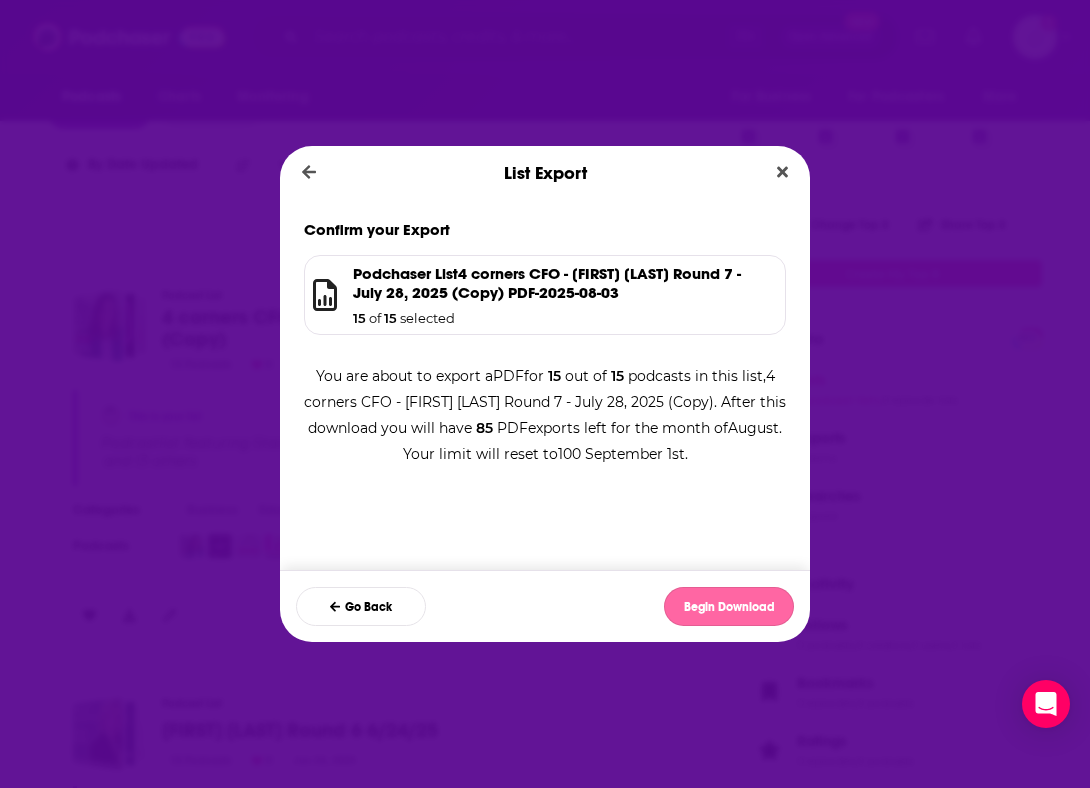 click on "Begin Download" at bounding box center (729, 606) 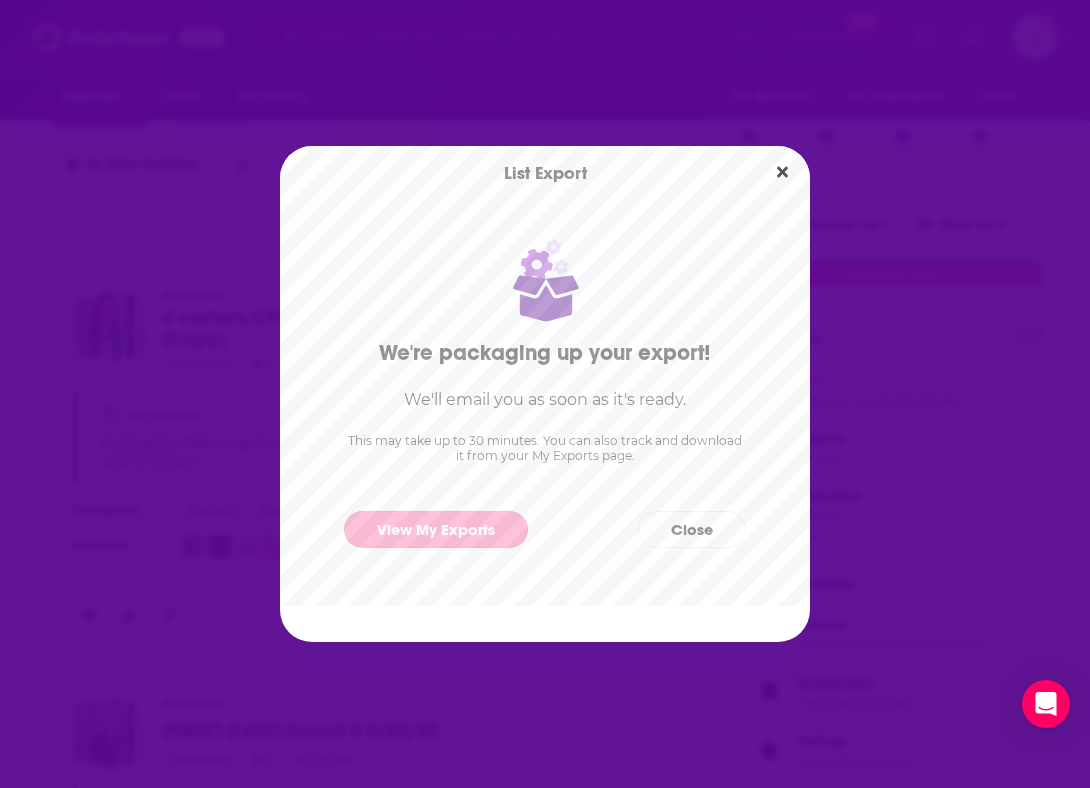 click on "View My Exports" at bounding box center (436, 529) 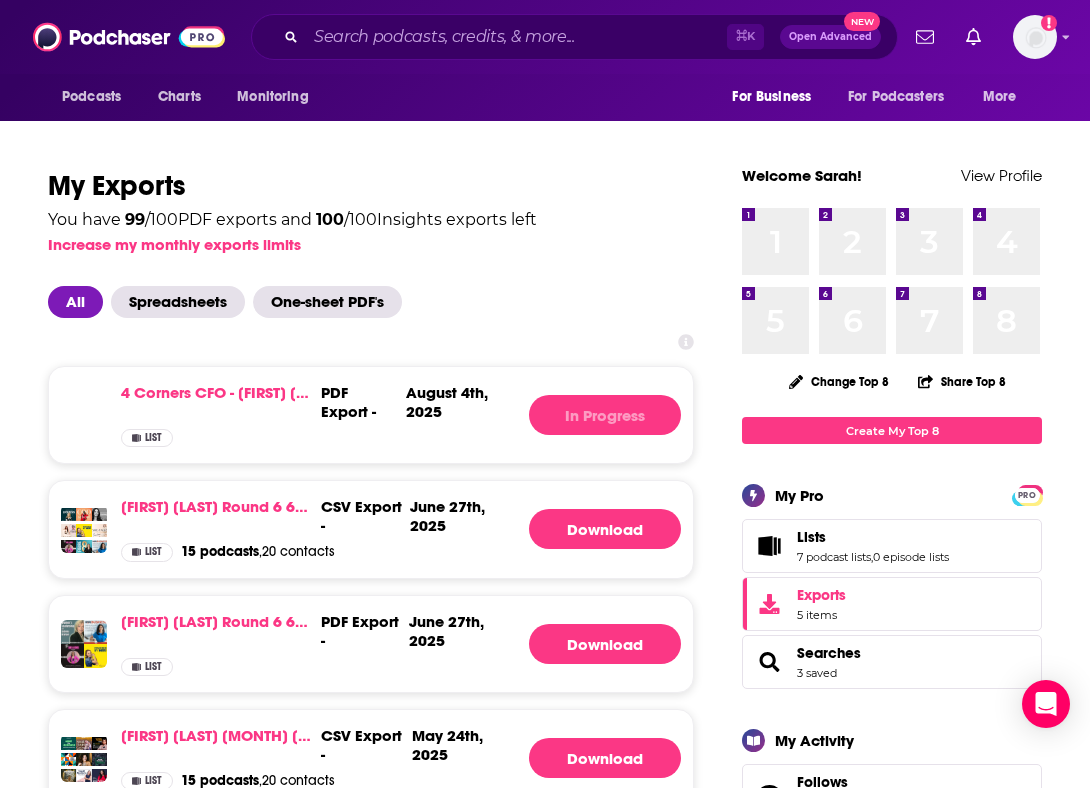 click on "You have   99 / 100  PDF exports and   100 / 100  Insights exports left Increase my monthly exports limits" at bounding box center (371, 228) 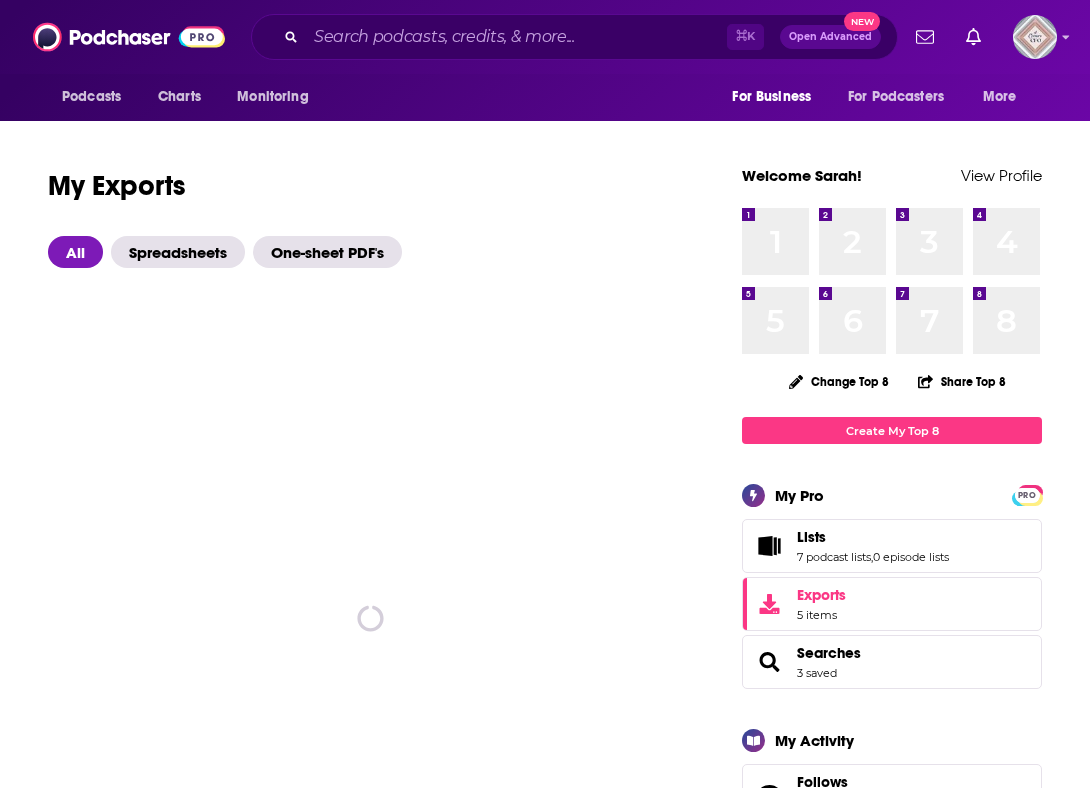 scroll, scrollTop: 0, scrollLeft: 0, axis: both 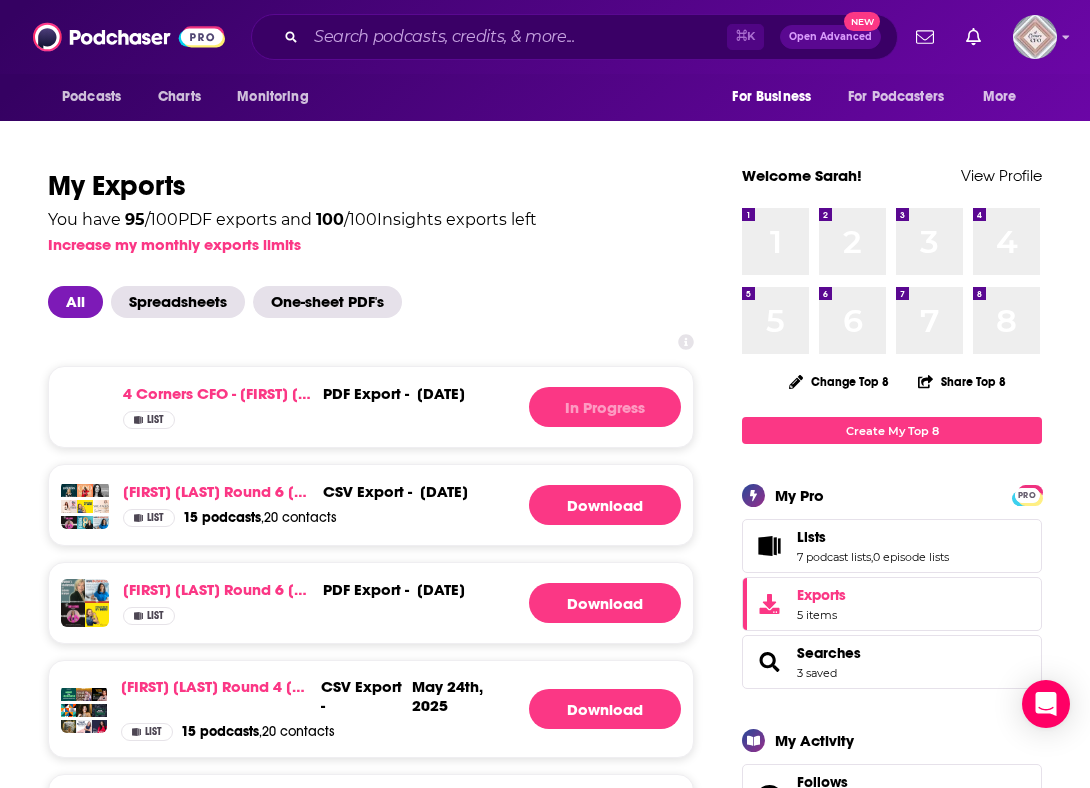click on "4 corners CFO - Danielle Hendon Round 7 - July 28, 2025 (Copy) PDF   export - August 4th, 2025 PDF   export - August 4th, 2025 List In Progress" at bounding box center (371, 407) 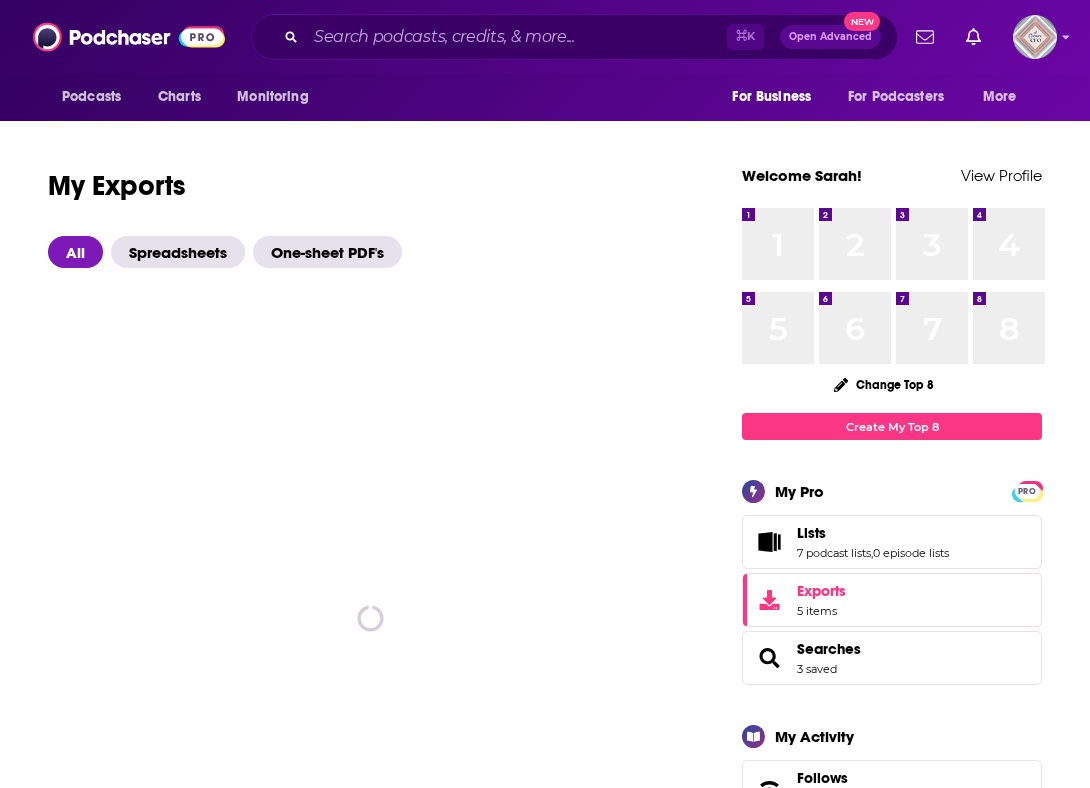 scroll, scrollTop: 0, scrollLeft: 0, axis: both 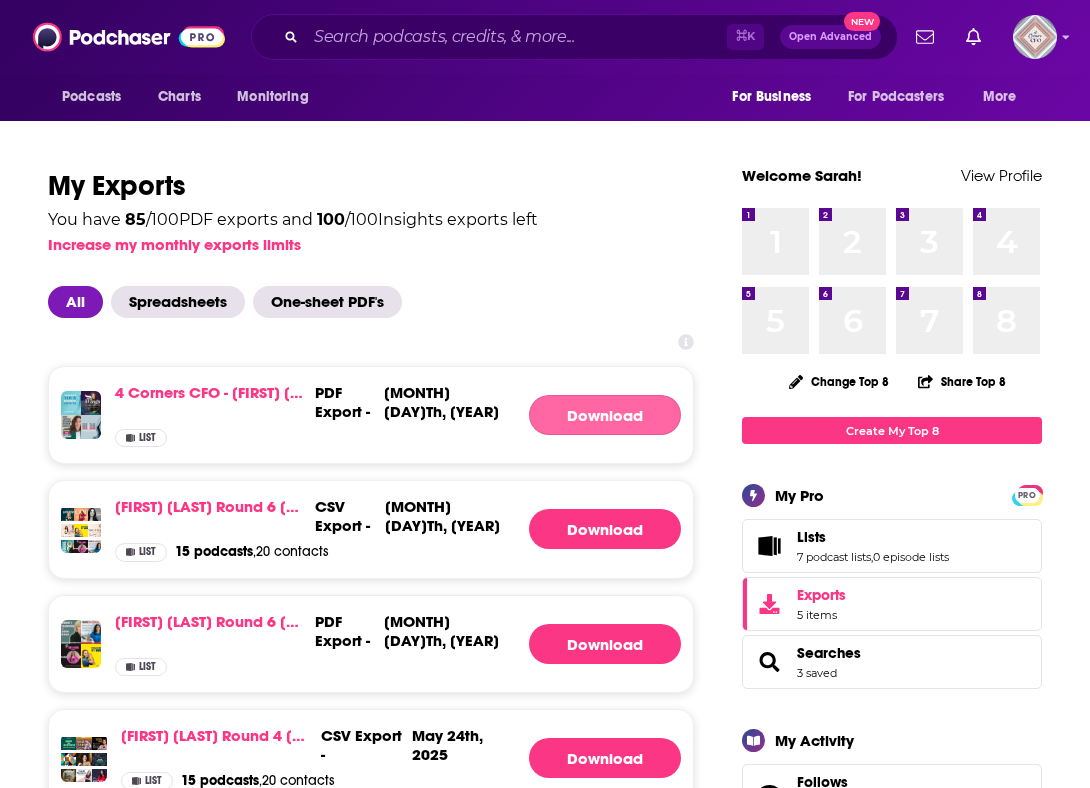 click on "Download" at bounding box center [605, 415] 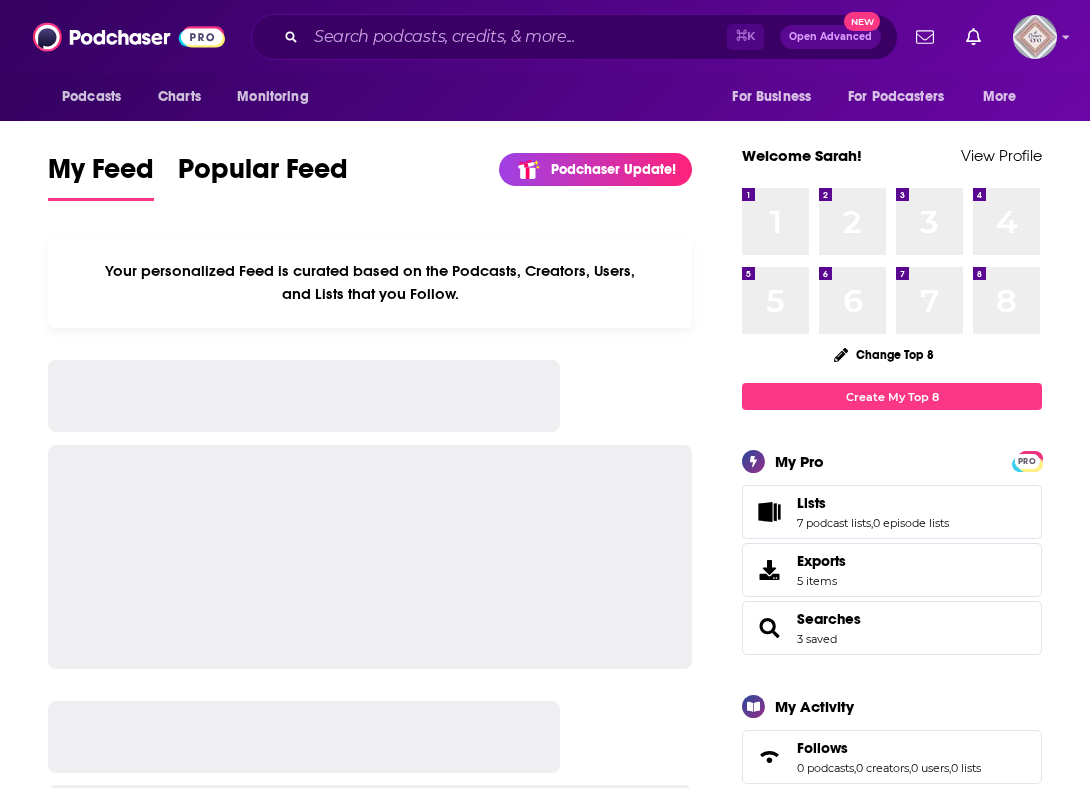 scroll, scrollTop: 0, scrollLeft: 0, axis: both 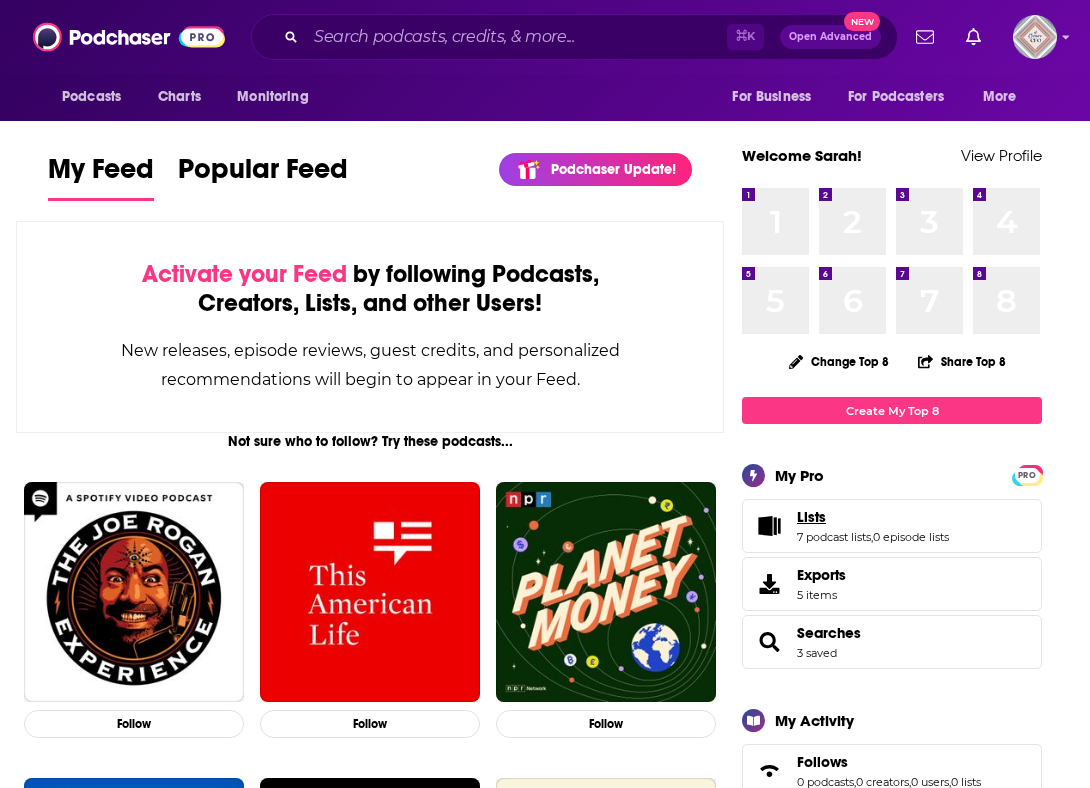 click on "Lists" at bounding box center [873, 517] 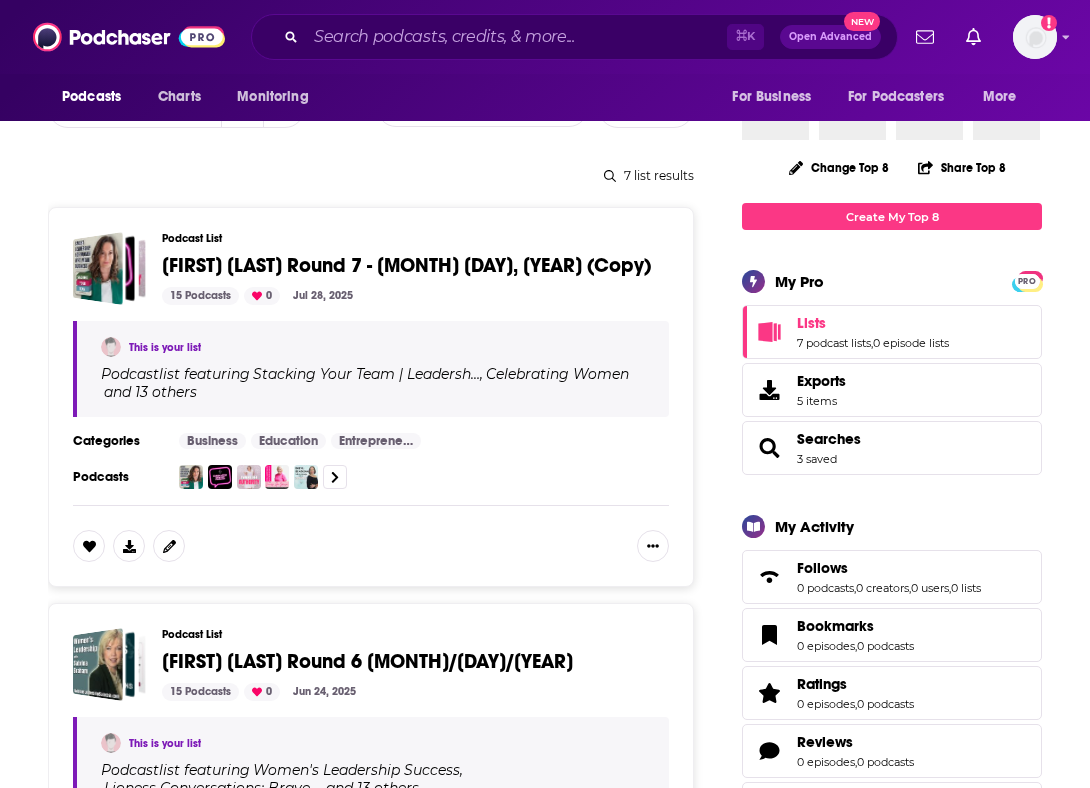 scroll, scrollTop: 284, scrollLeft: 0, axis: vertical 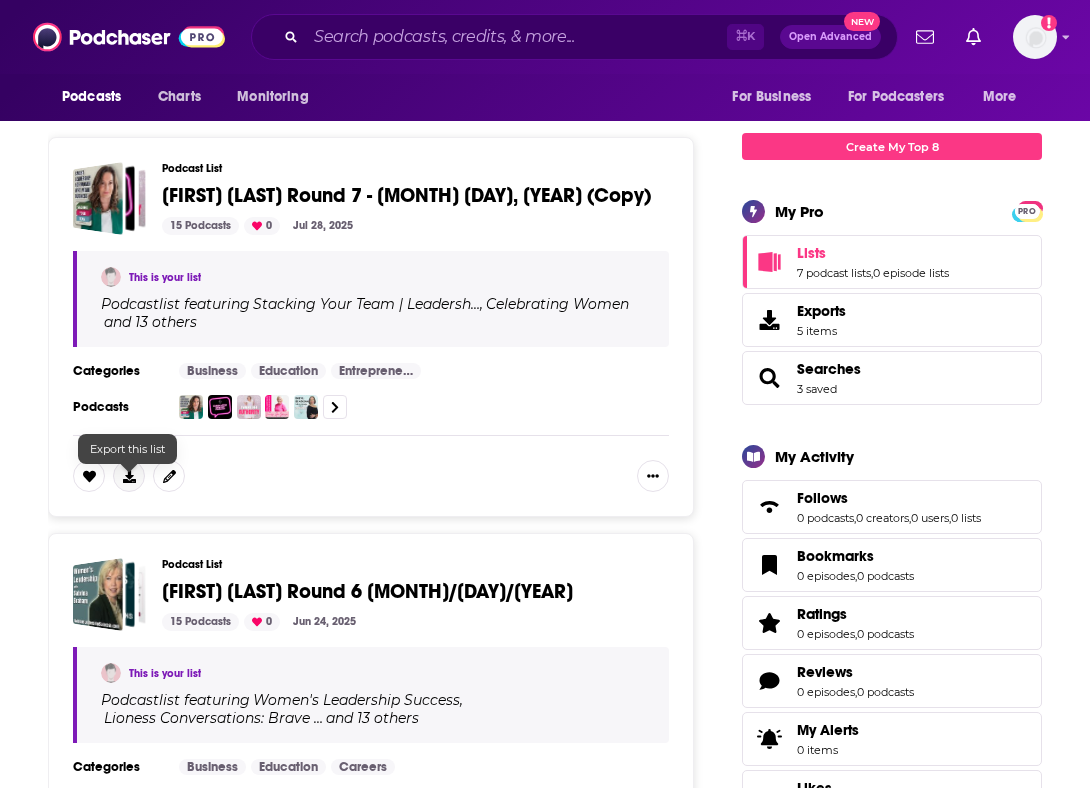 click 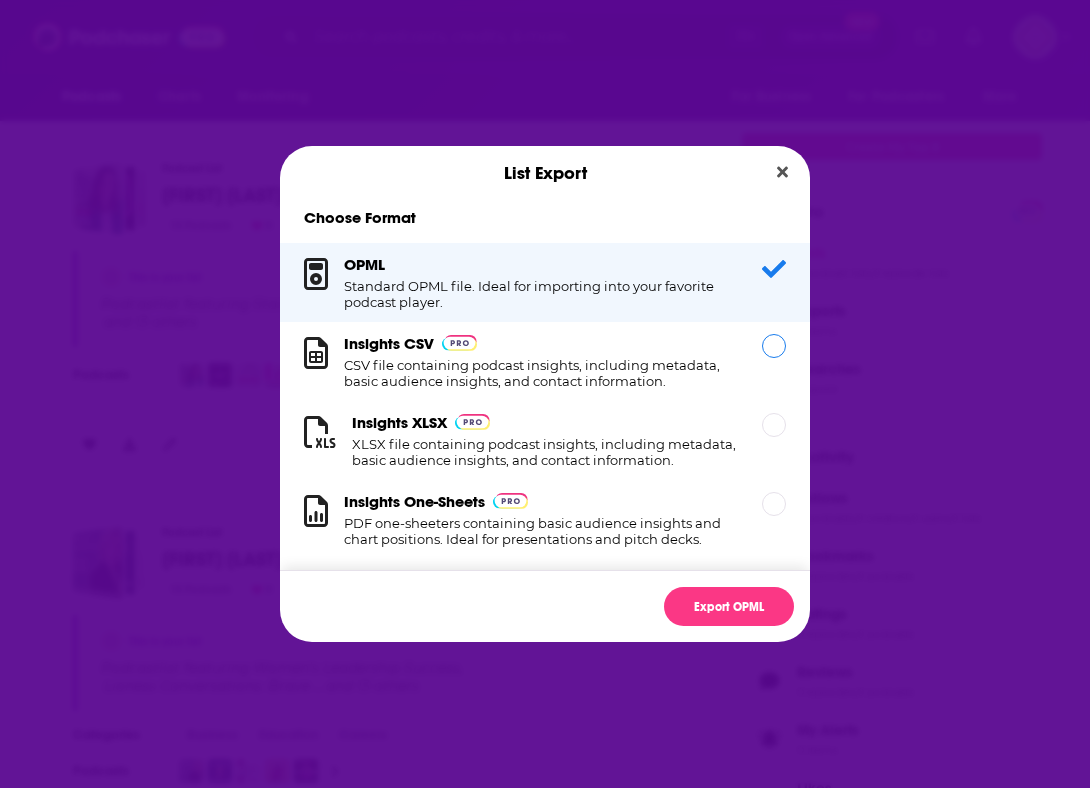 click on "CSV file containing podcast insights, including metadata, basic audience insights, and contact information." at bounding box center [541, 373] 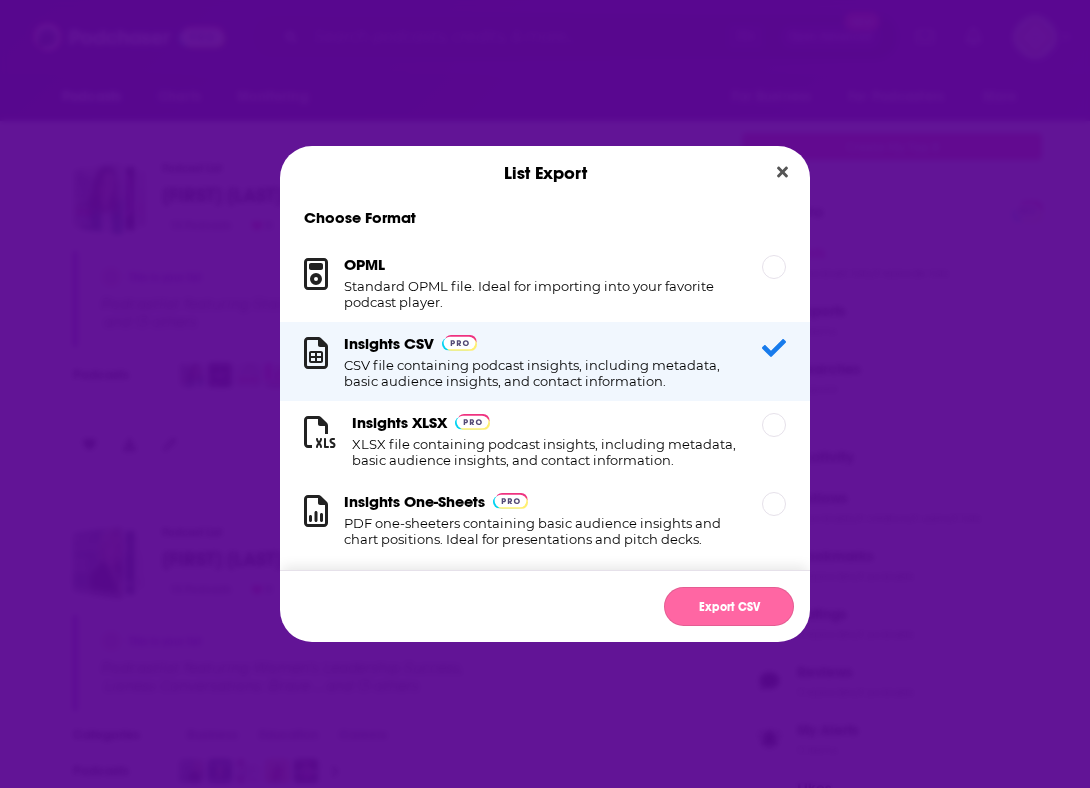 click on "Export CSV" at bounding box center [729, 606] 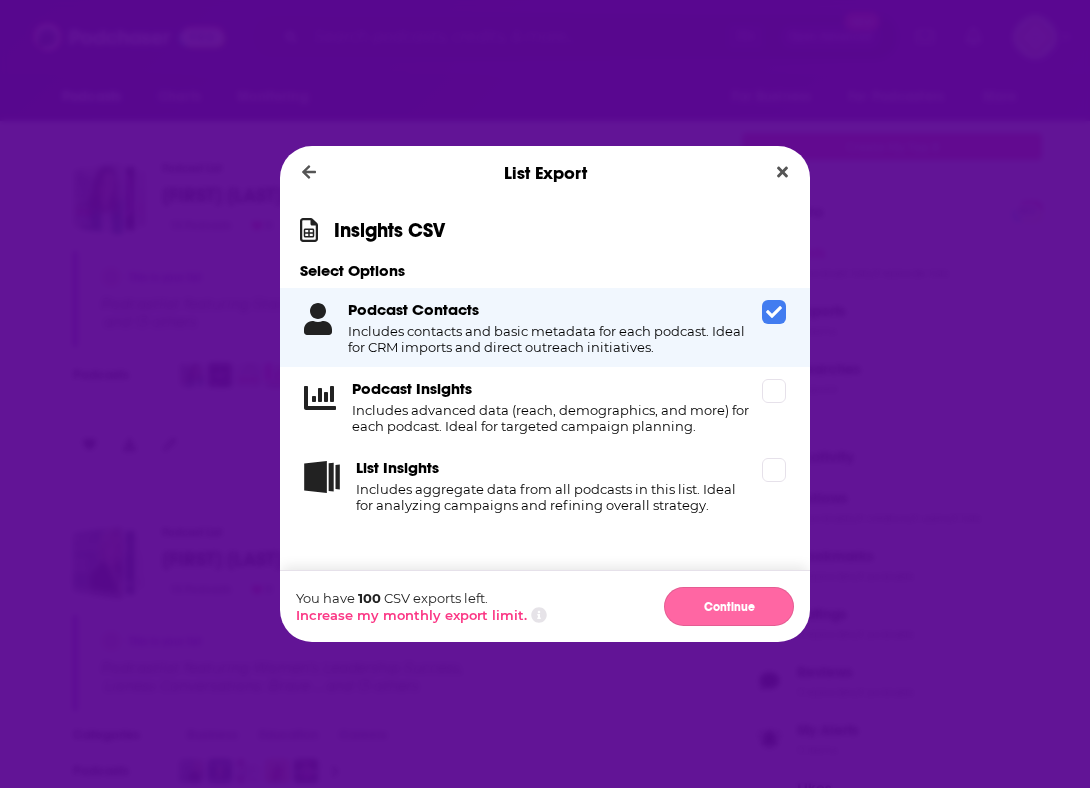 click on "Continue" at bounding box center [729, 606] 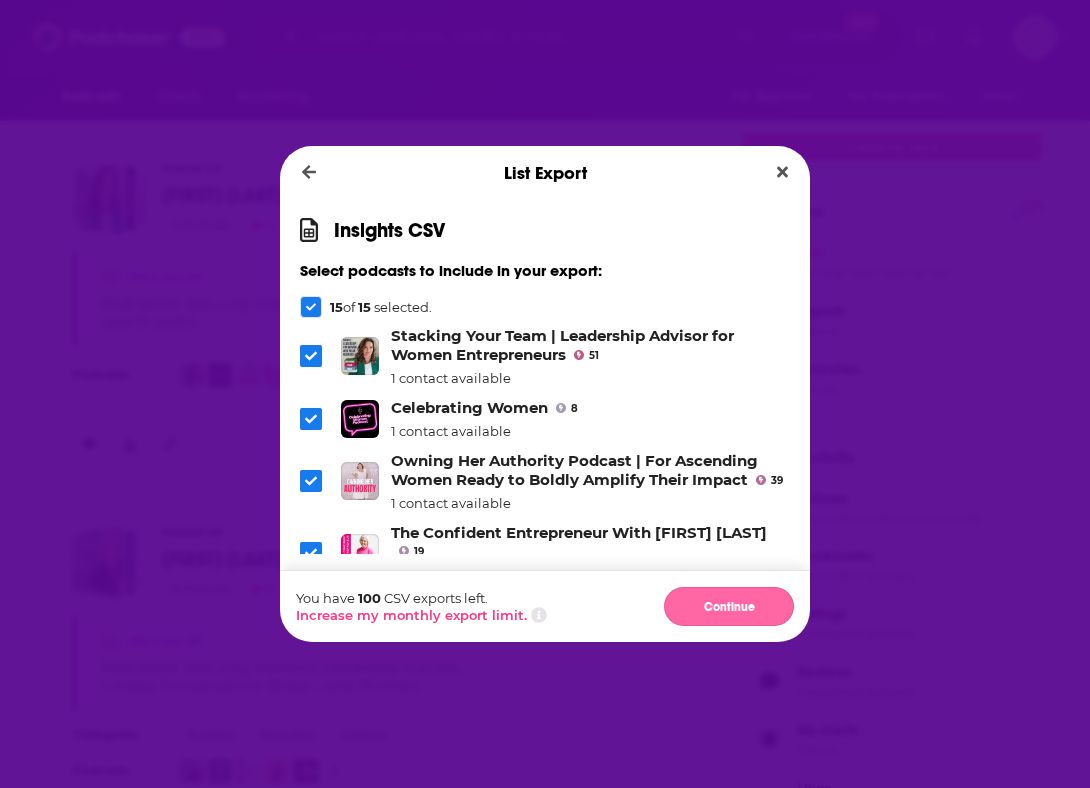 click on "Continue" at bounding box center [729, 606] 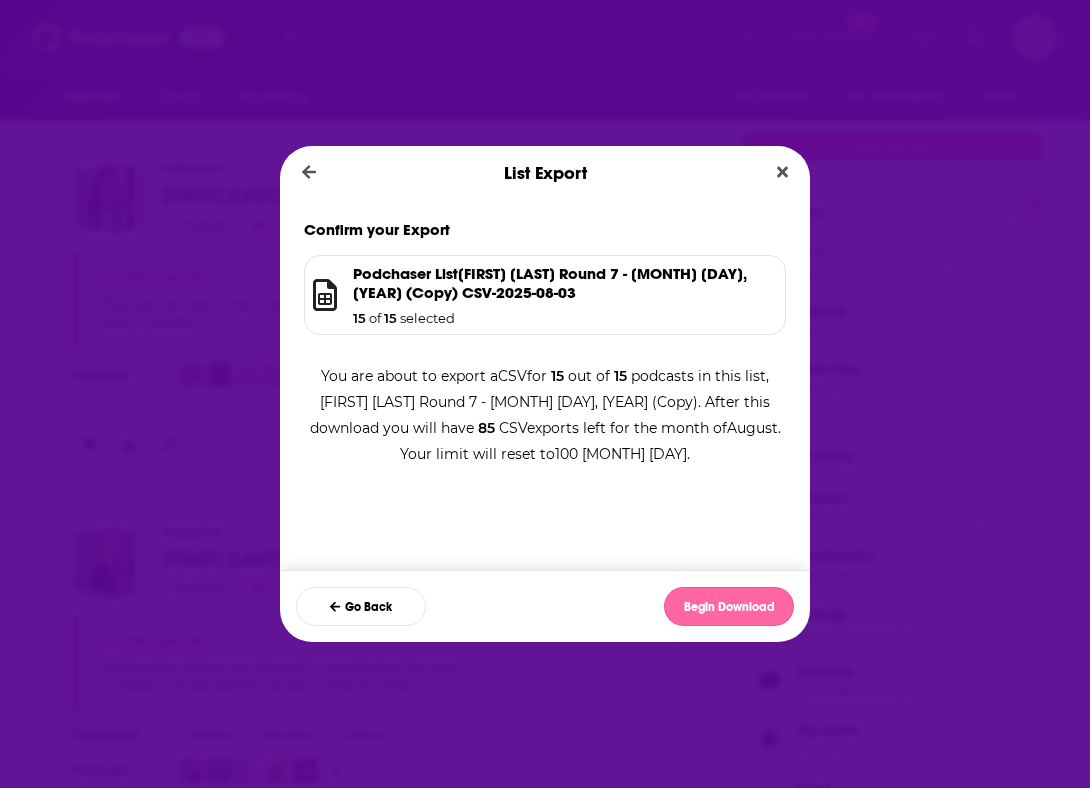 click on "Begin Download" at bounding box center (729, 606) 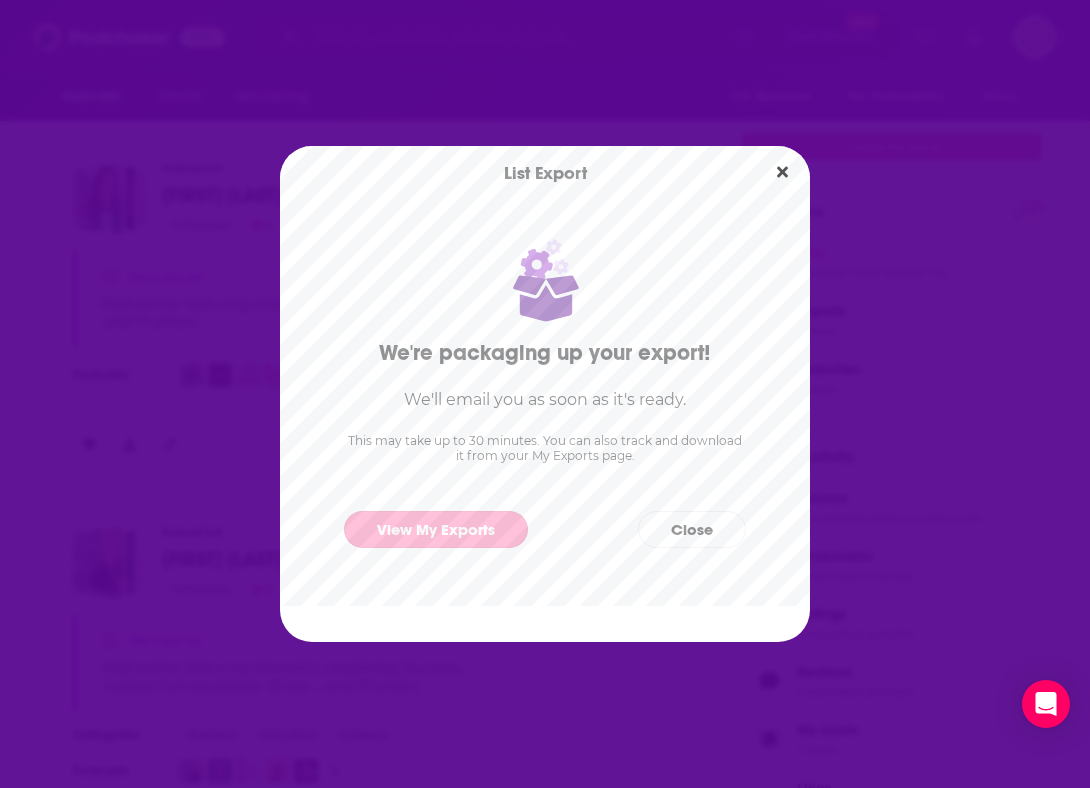 click on "View My Exports" at bounding box center (436, 529) 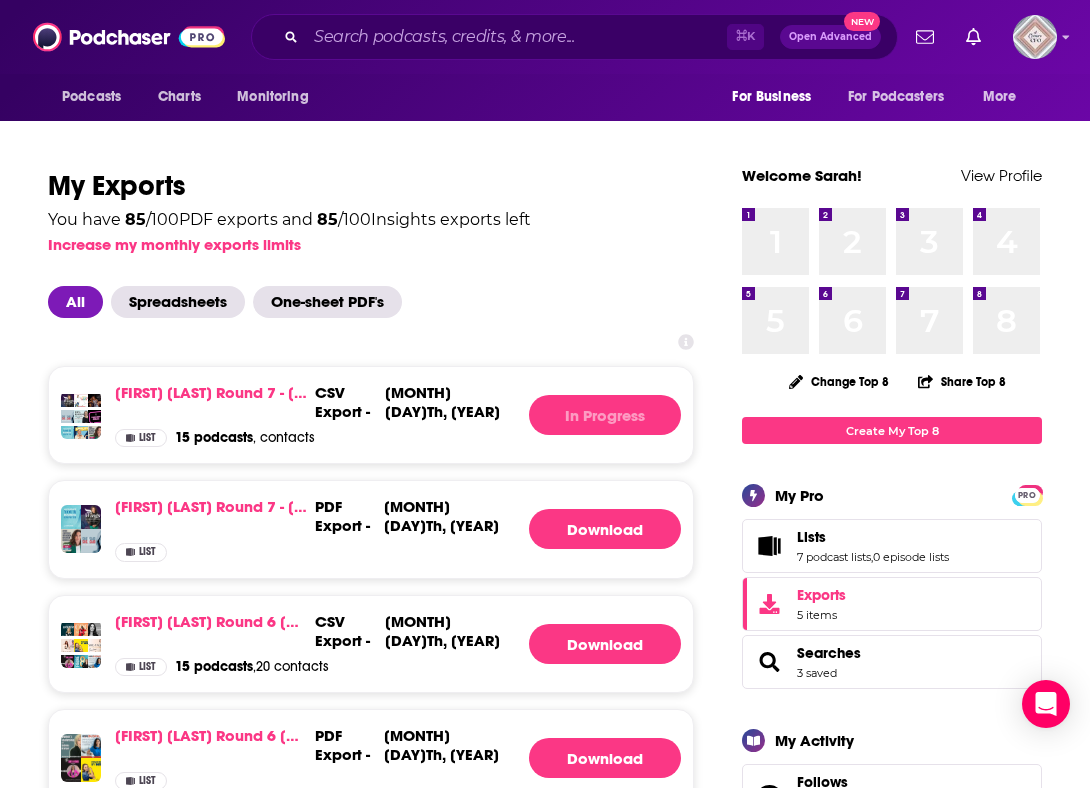click at bounding box center (371, 342) 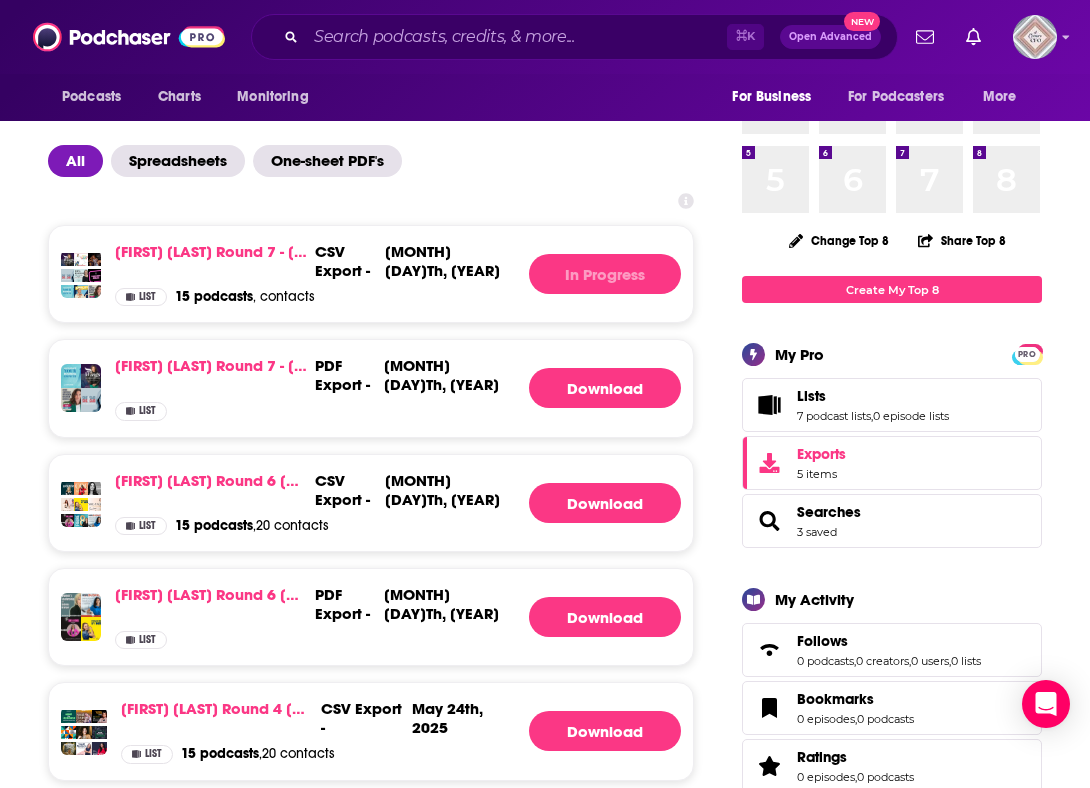 scroll, scrollTop: 0, scrollLeft: 0, axis: both 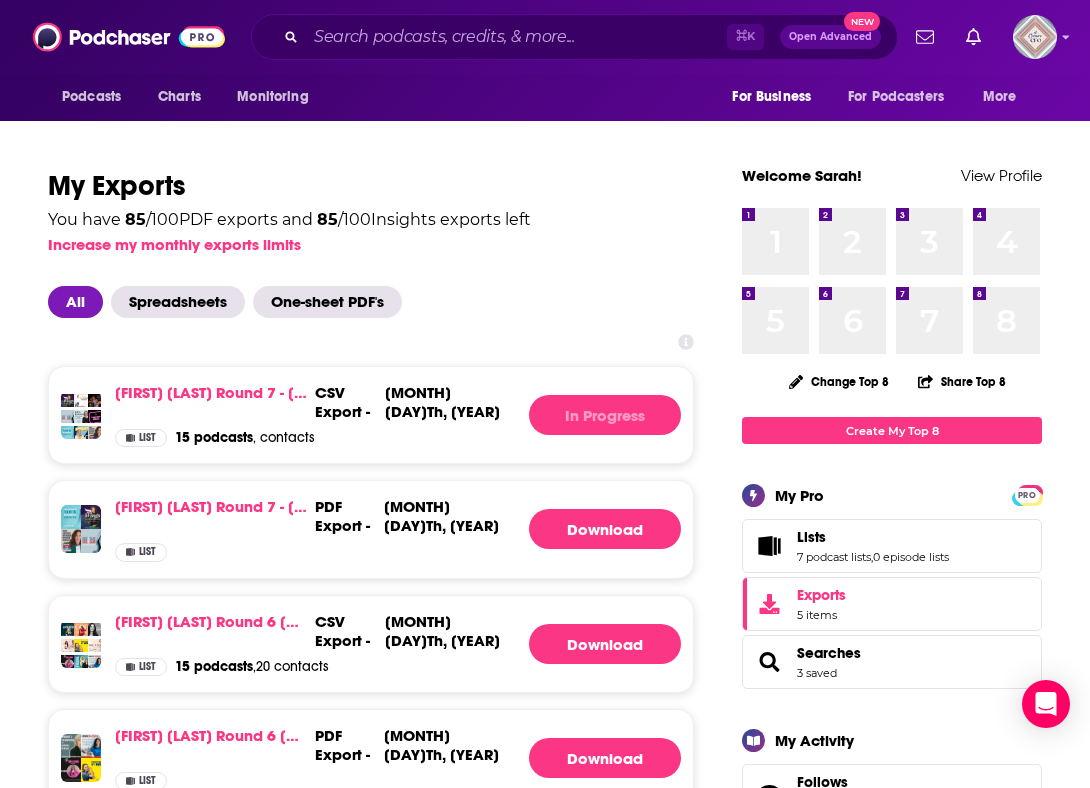 click on "August 4th, 2025" at bounding box center (450, 402) 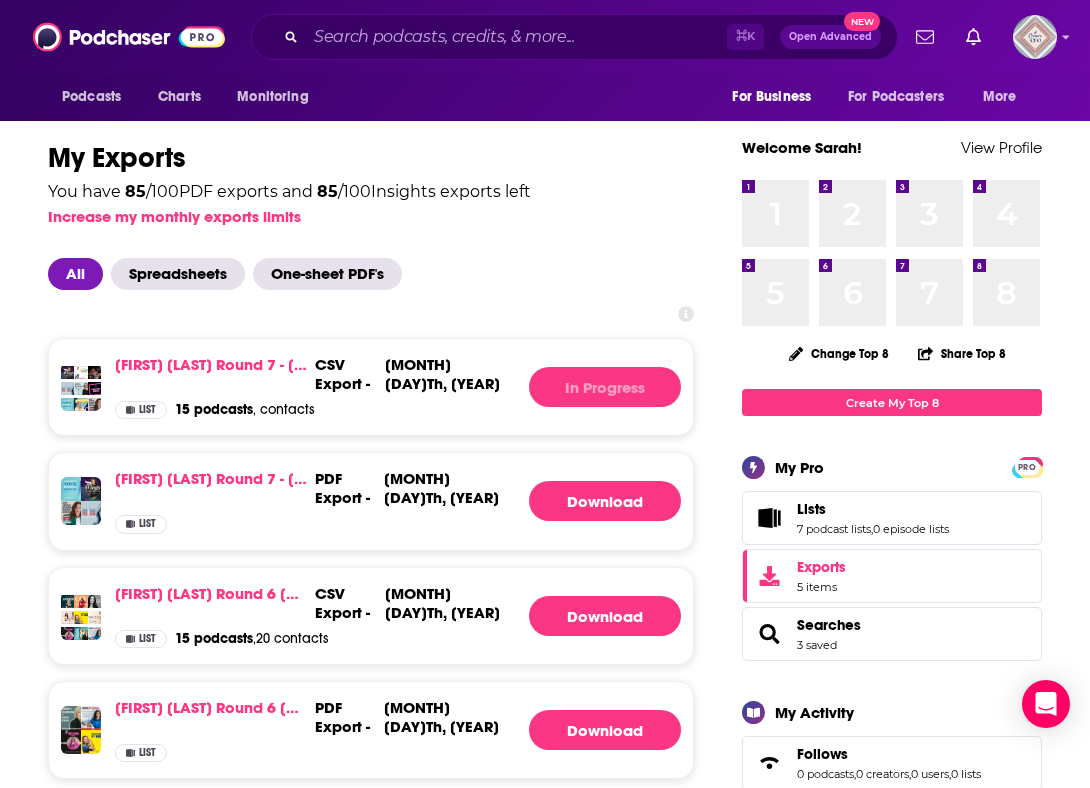 scroll, scrollTop: 0, scrollLeft: 0, axis: both 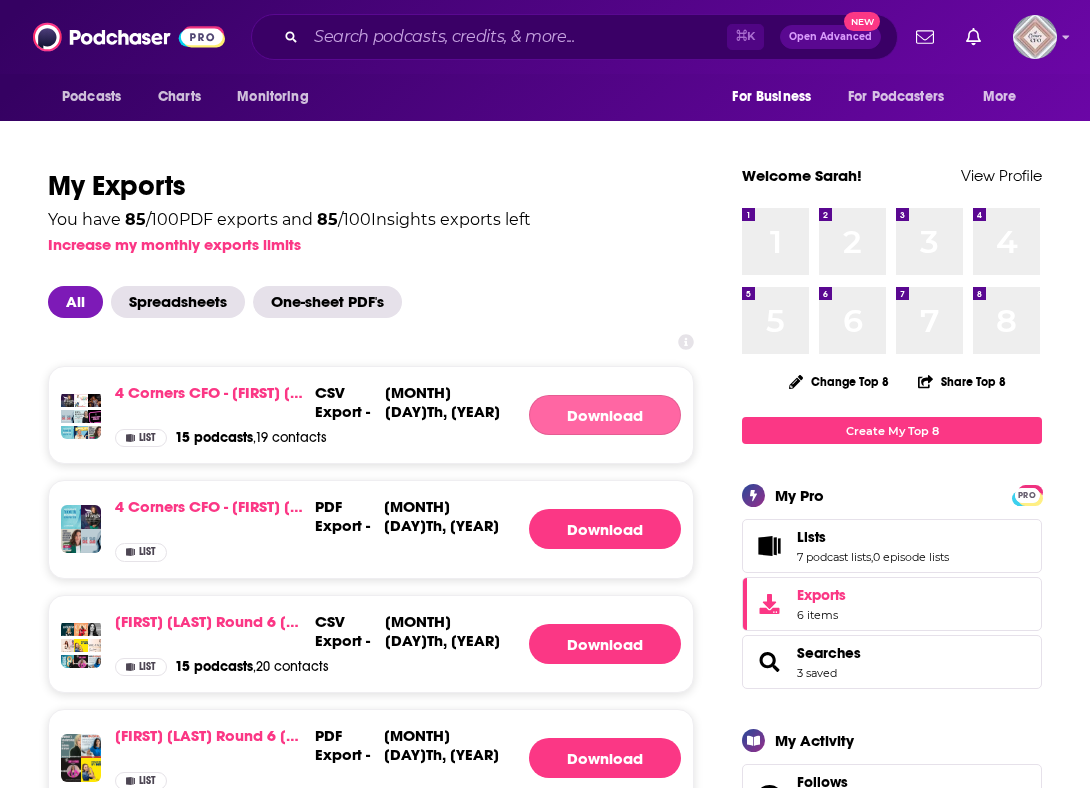 click on "Download" at bounding box center [605, 415] 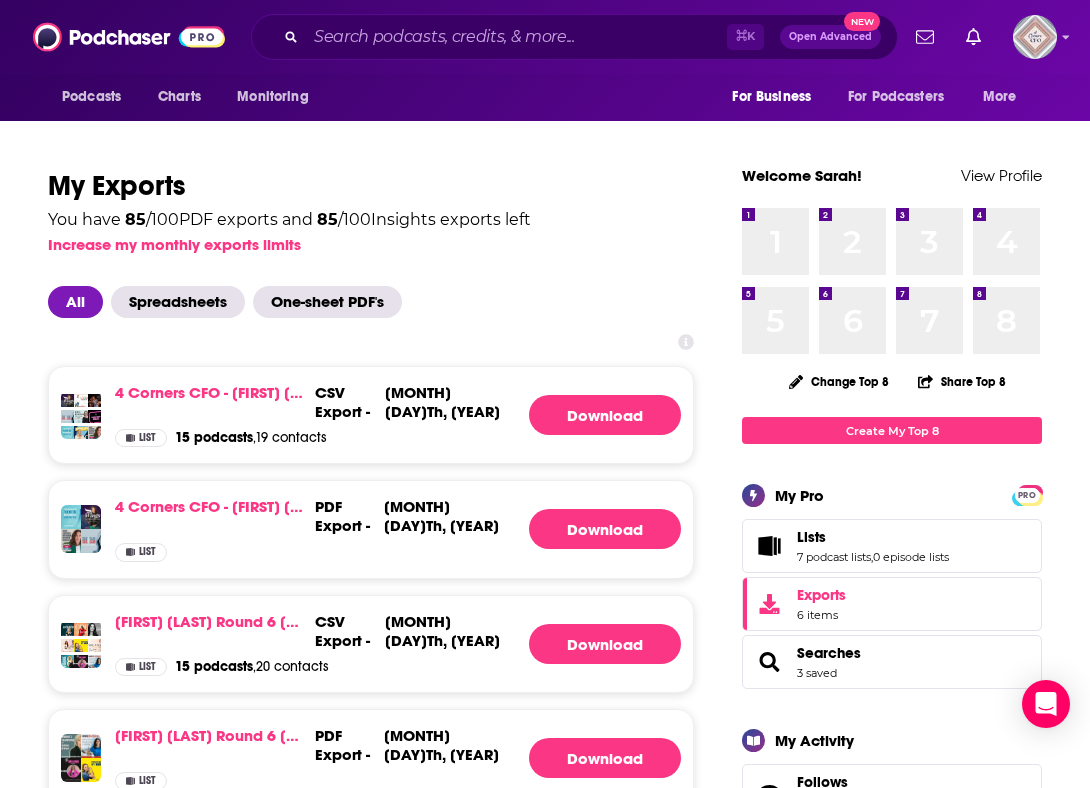 click on "For Business" at bounding box center [777, 97] 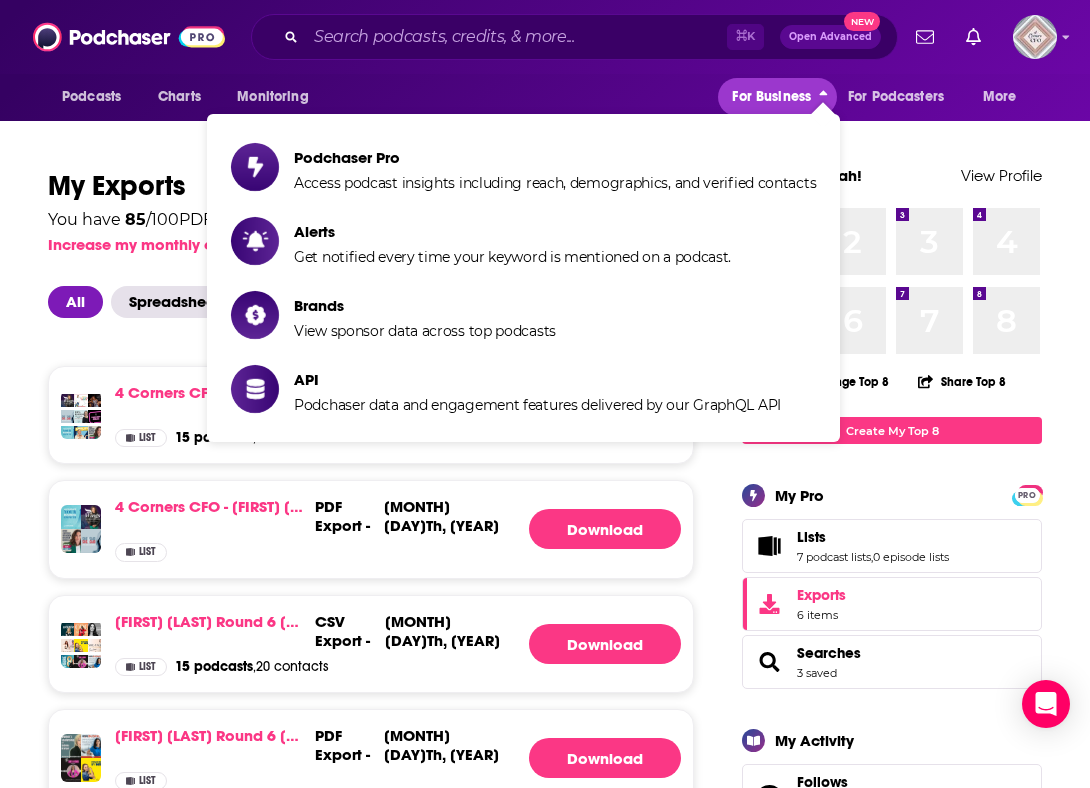 click on "For Business" at bounding box center (777, 97) 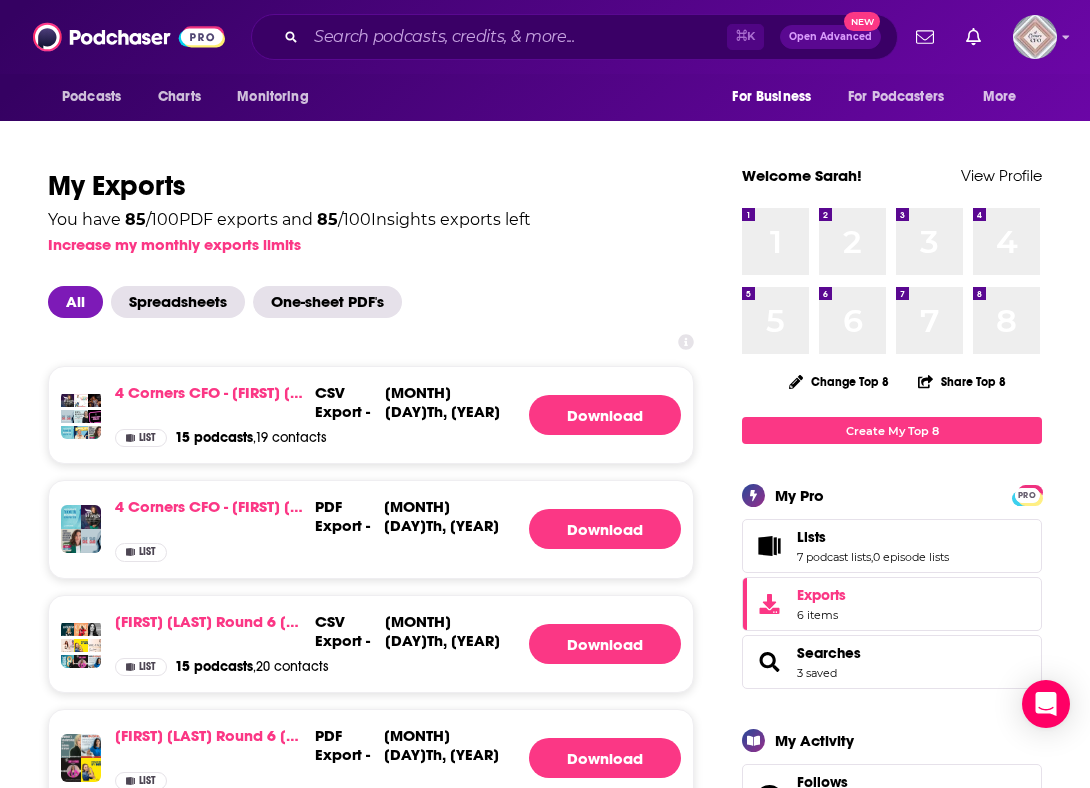 click on "Podcasts Charts Monitoring For Business For Podcasters More" at bounding box center [545, 97] 